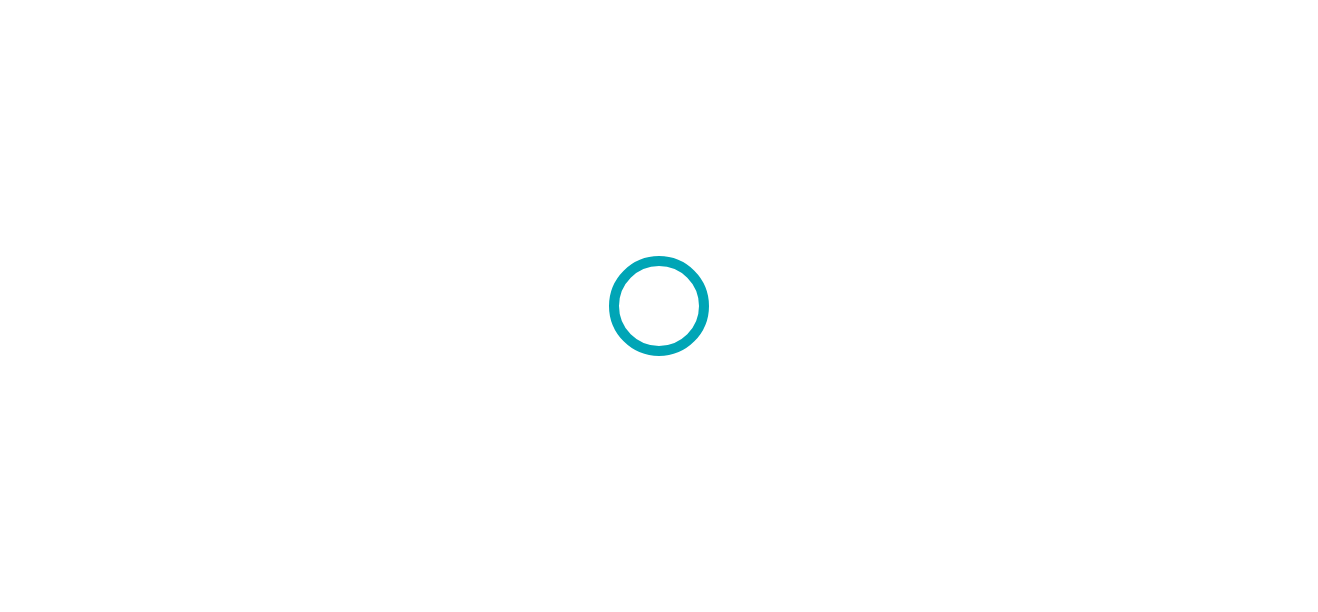 scroll, scrollTop: 0, scrollLeft: 0, axis: both 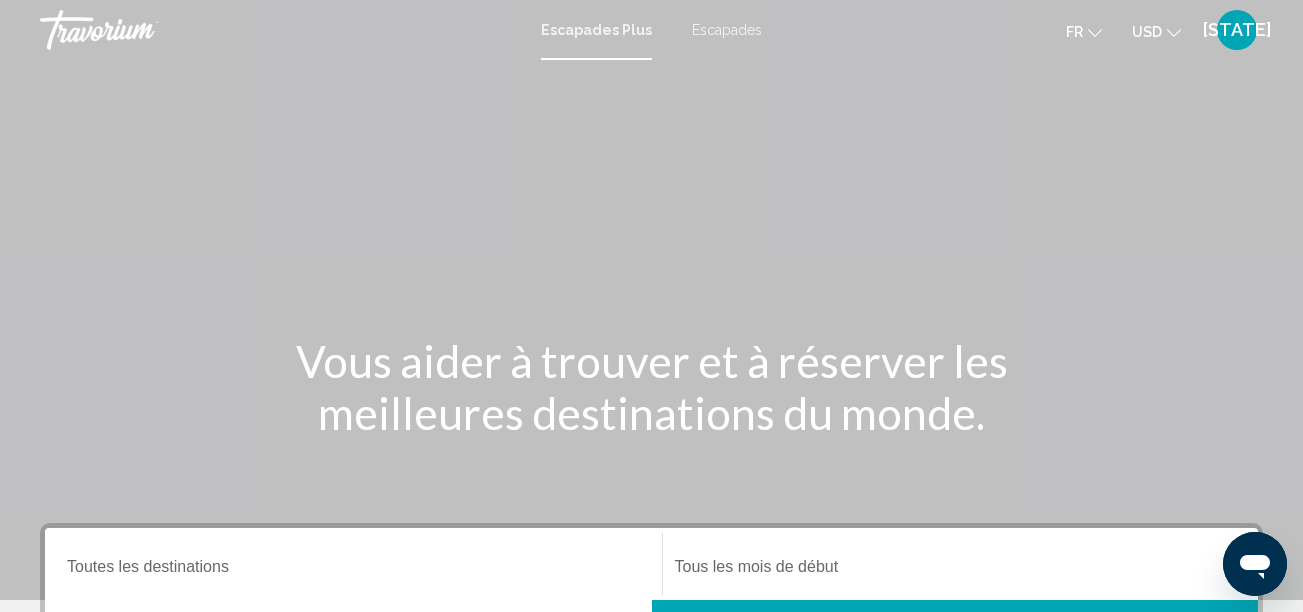 click on "Escapades" at bounding box center (727, 30) 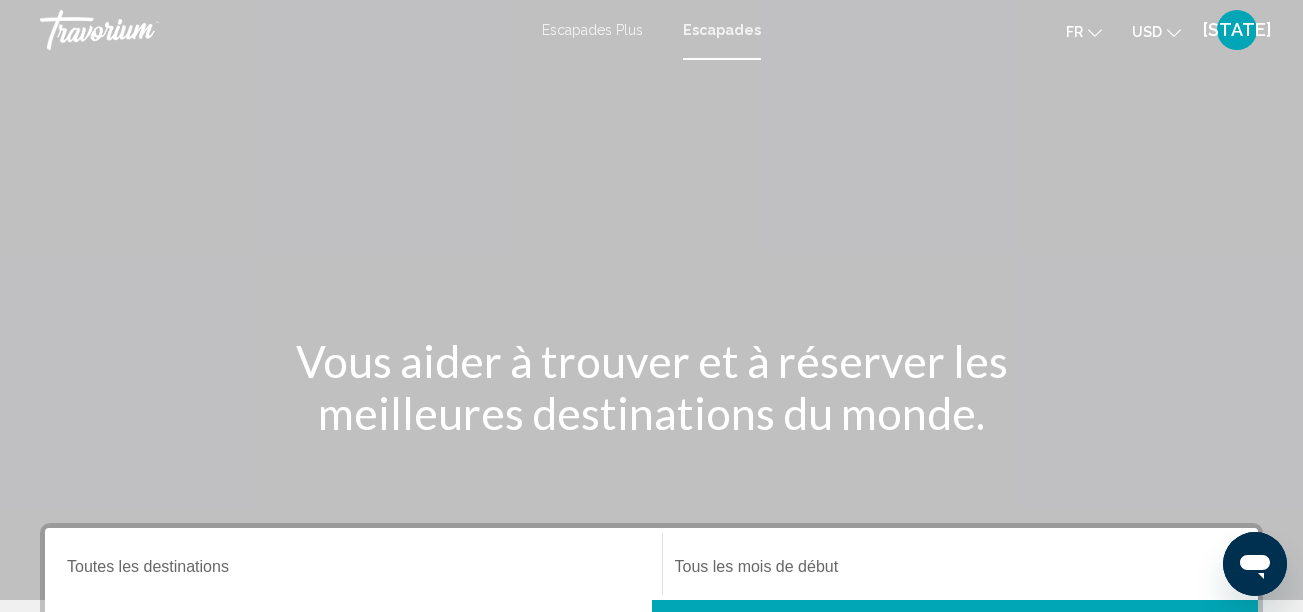 scroll, scrollTop: 200, scrollLeft: 0, axis: vertical 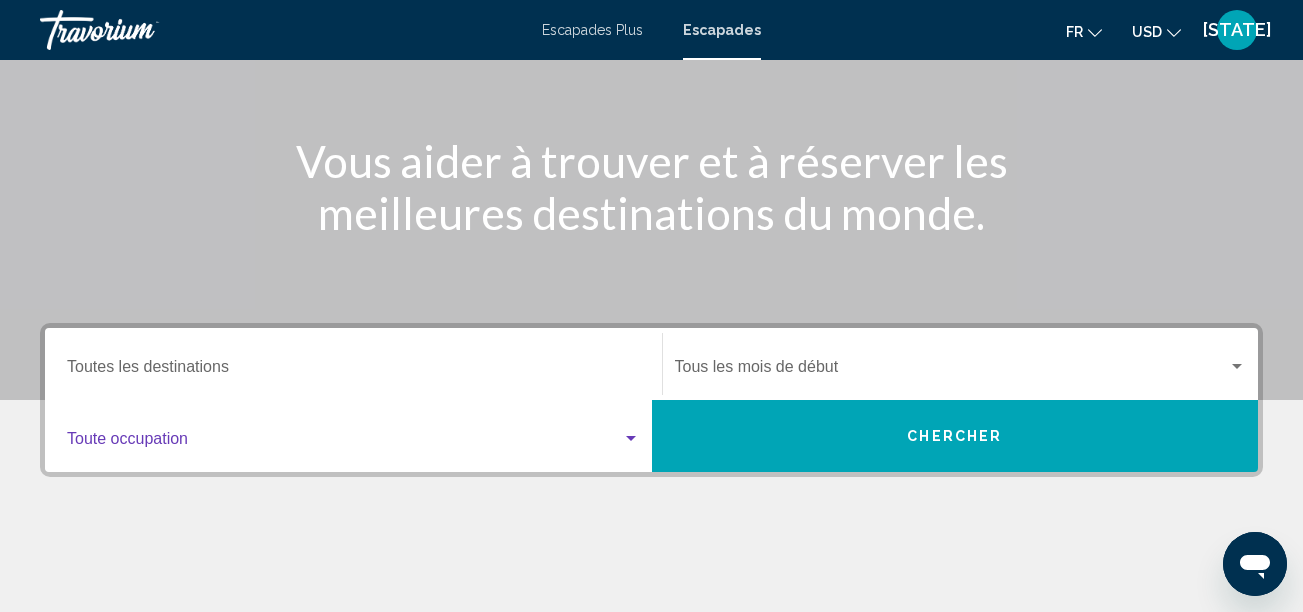click at bounding box center [344, 443] 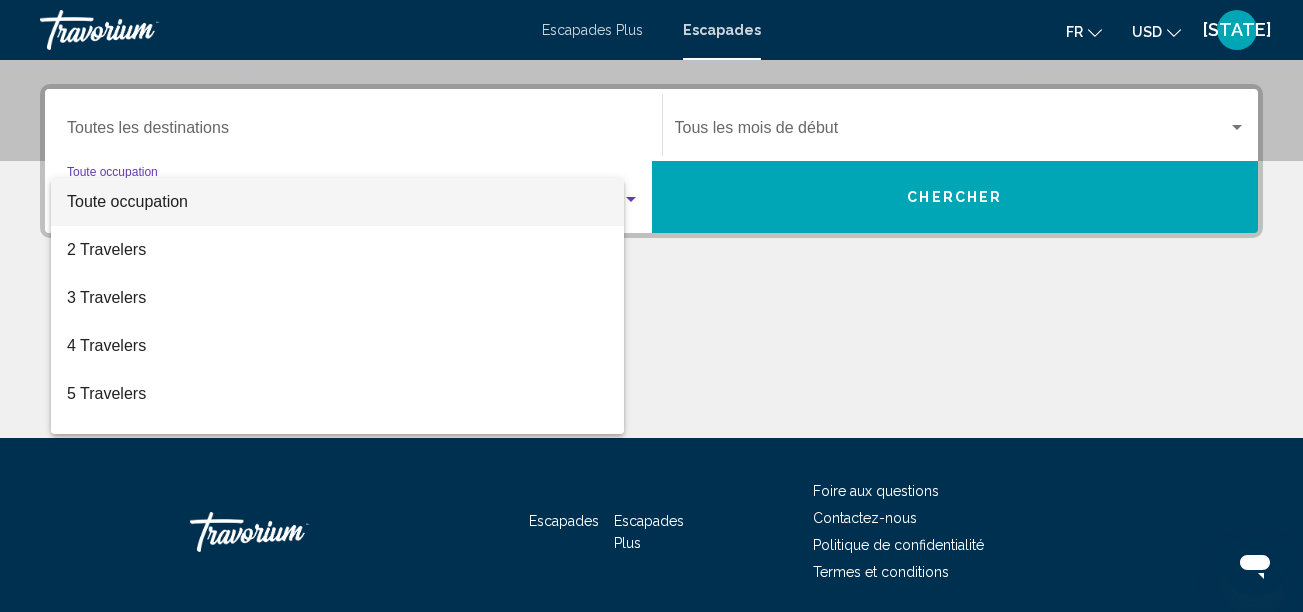 scroll, scrollTop: 458, scrollLeft: 0, axis: vertical 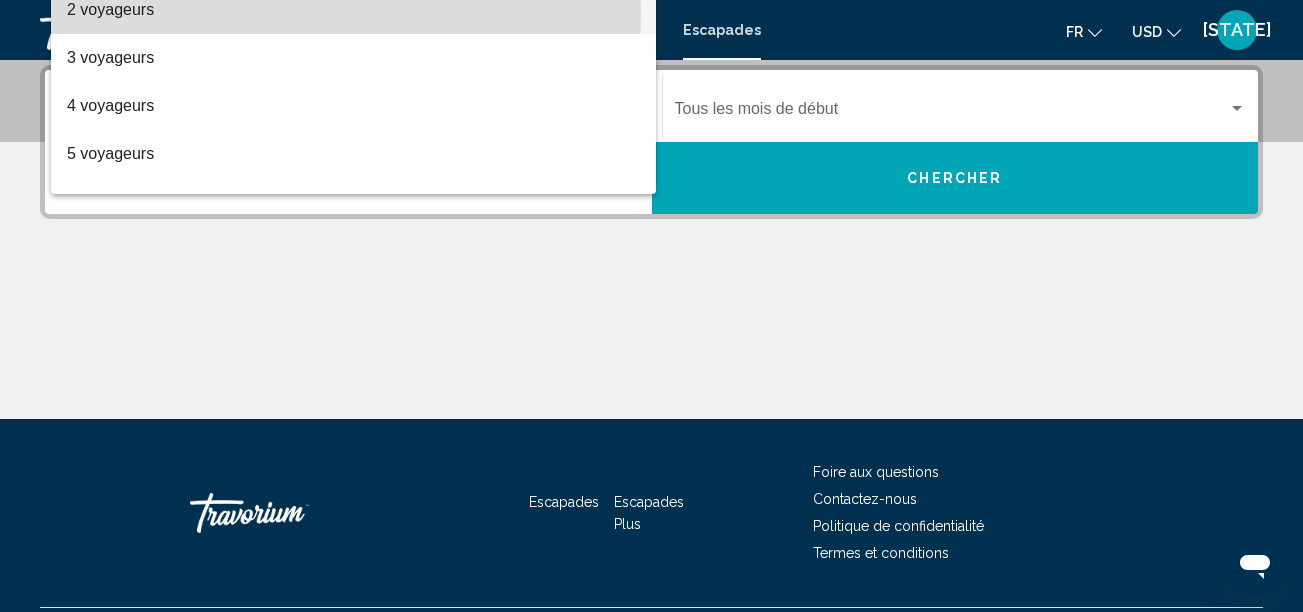 click on "2 voyageurs" at bounding box center [110, 9] 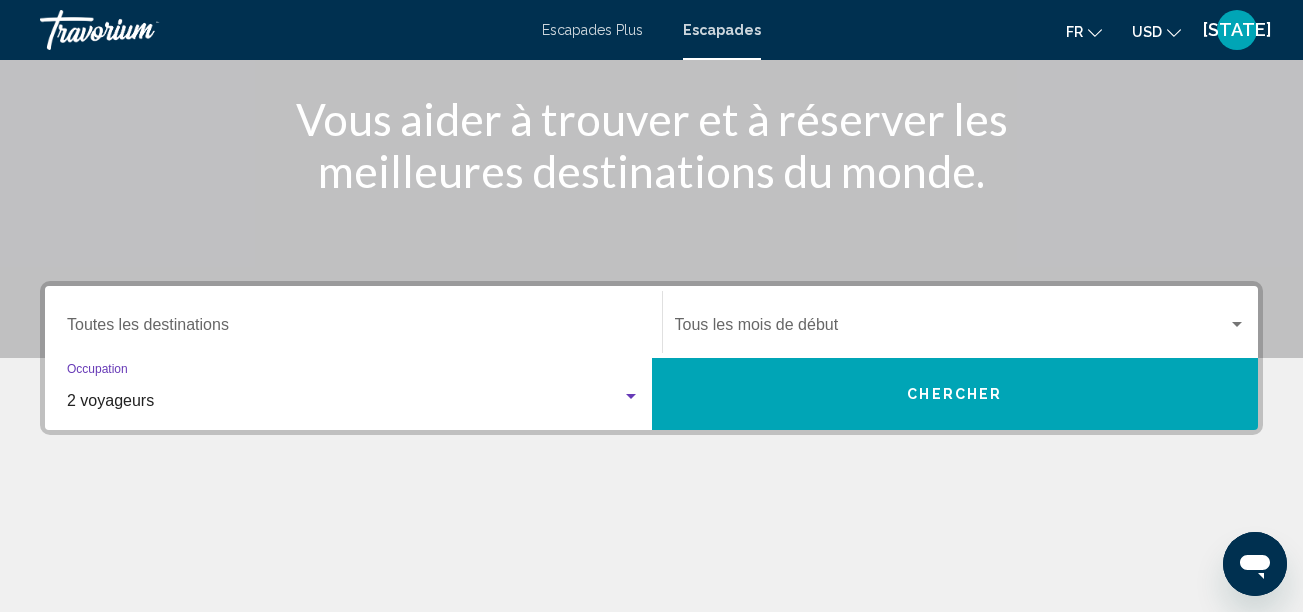 scroll, scrollTop: 158, scrollLeft: 0, axis: vertical 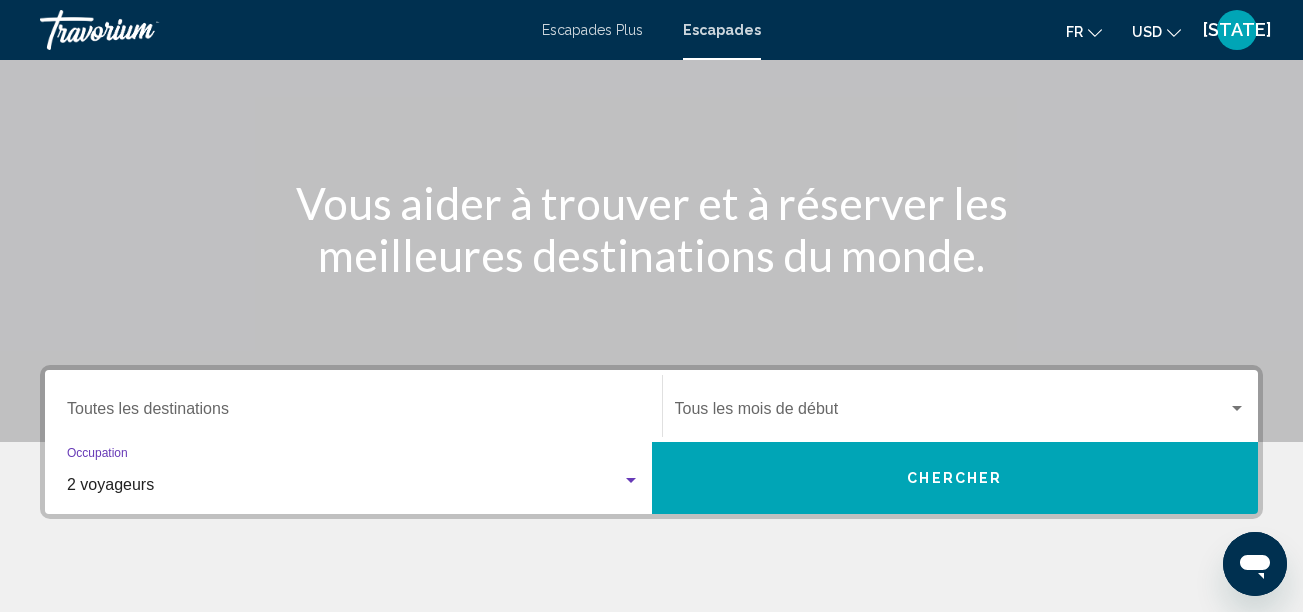 click at bounding box center [1237, 409] 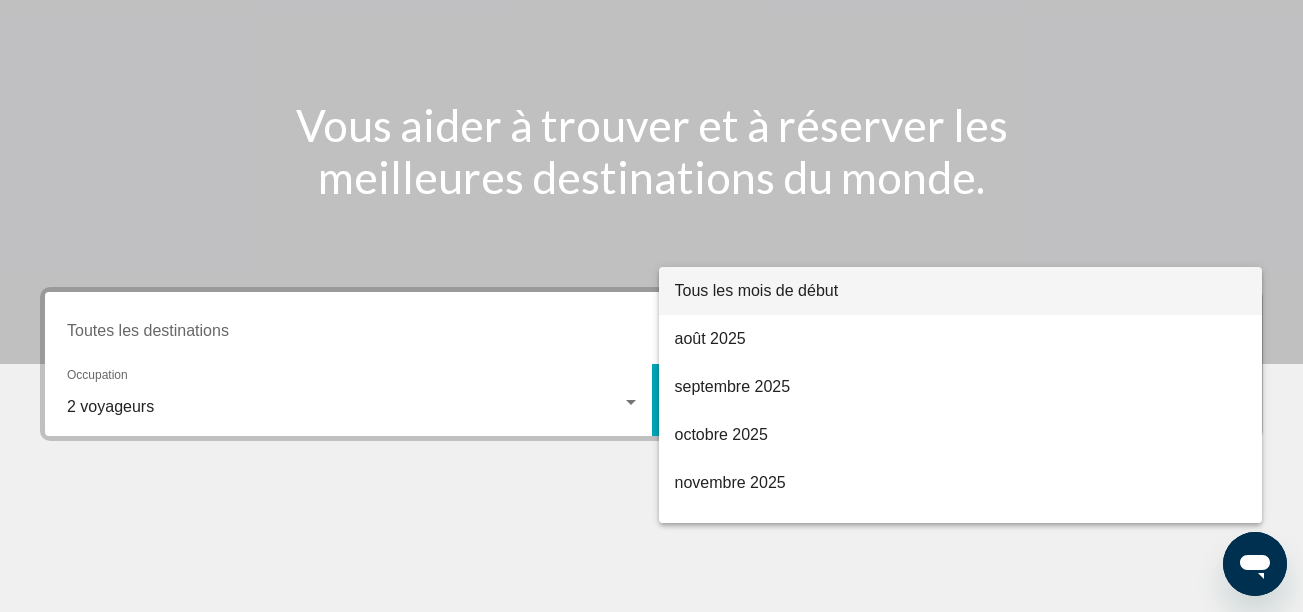 scroll, scrollTop: 0, scrollLeft: 0, axis: both 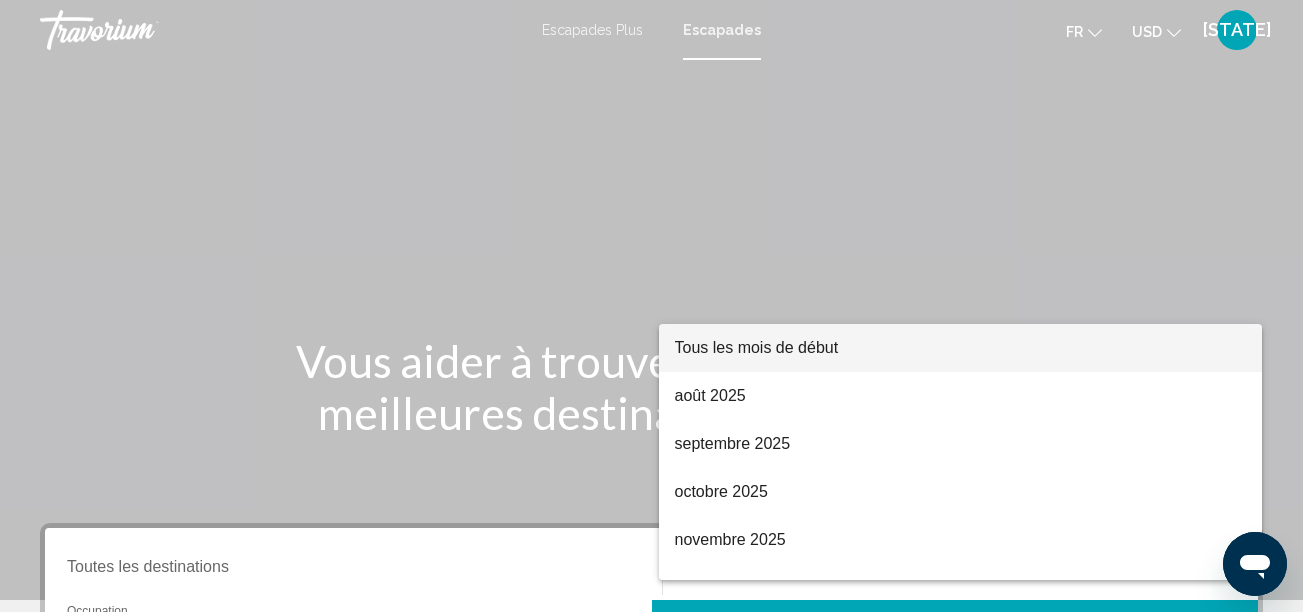 click on "Tous les mois de début" at bounding box center [757, 347] 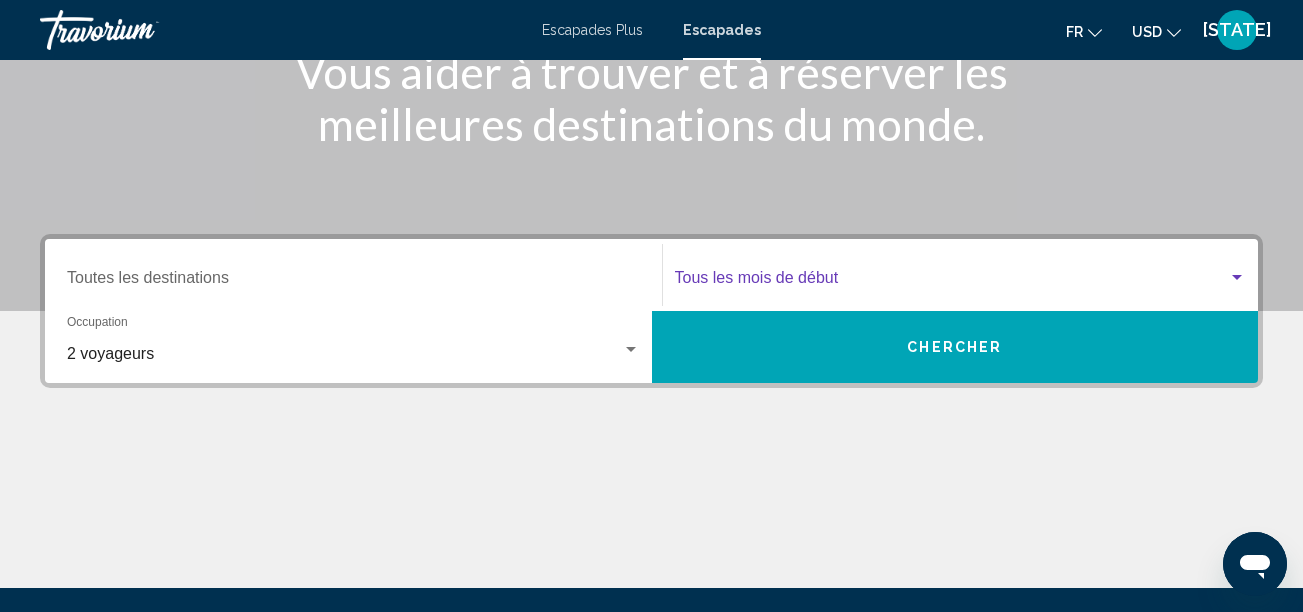 scroll, scrollTop: 300, scrollLeft: 0, axis: vertical 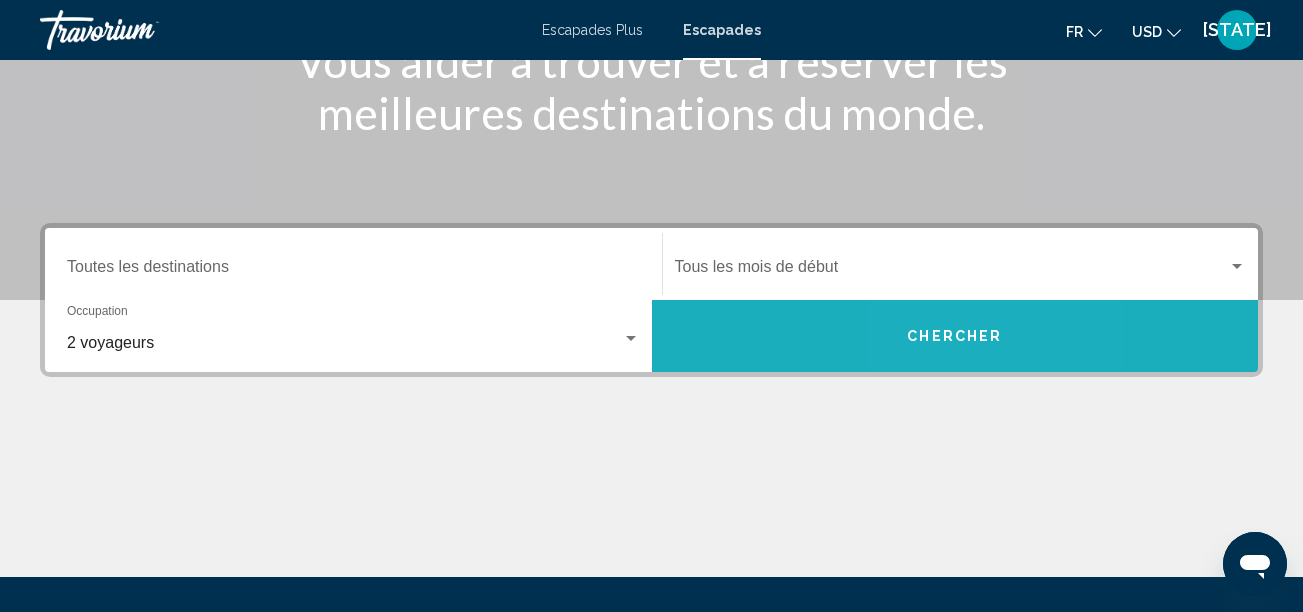 click on "Chercher" at bounding box center (954, 337) 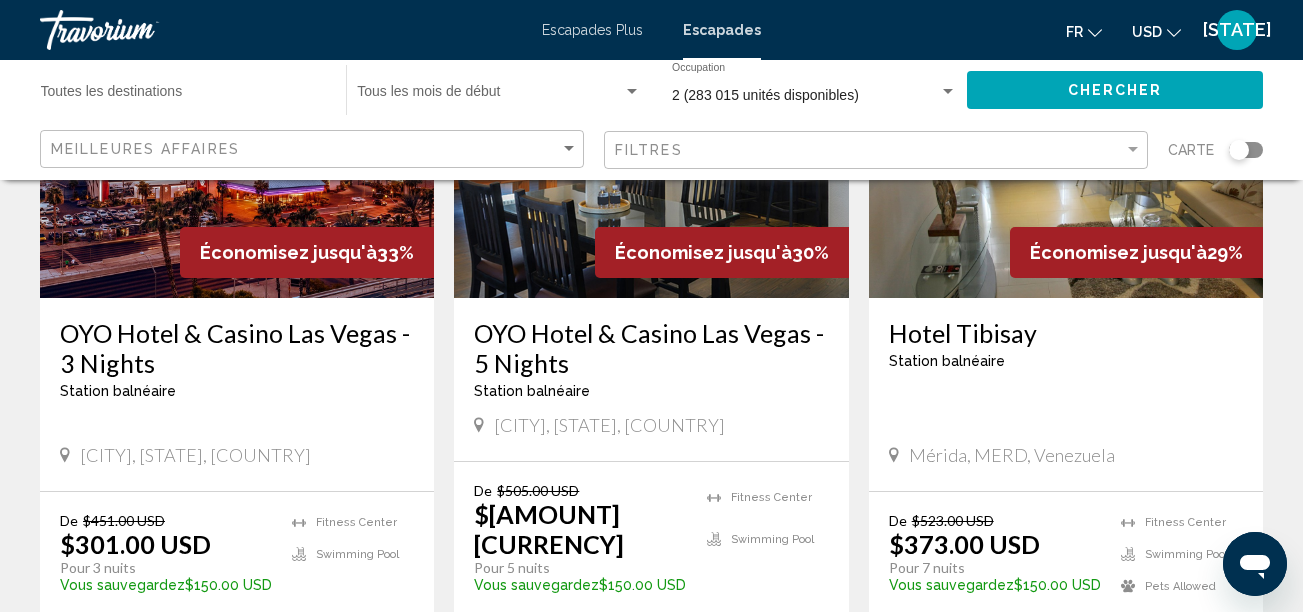 scroll, scrollTop: 300, scrollLeft: 0, axis: vertical 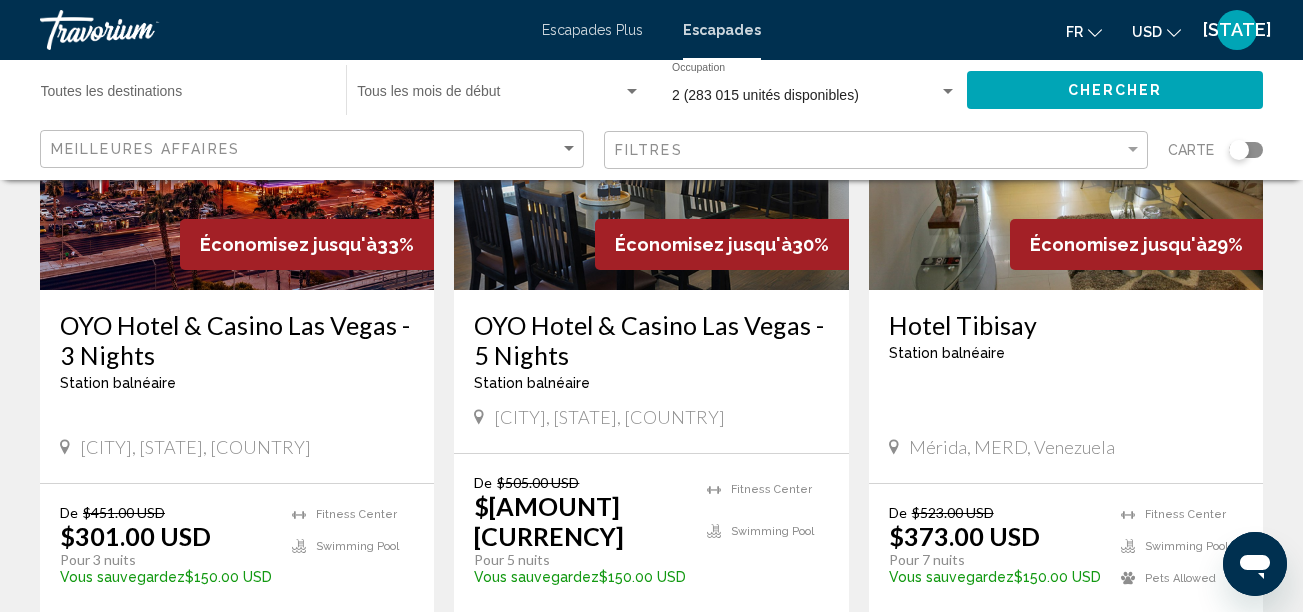 drag, startPoint x: 715, startPoint y: 348, endPoint x: 717, endPoint y: 394, distance: 46.043457 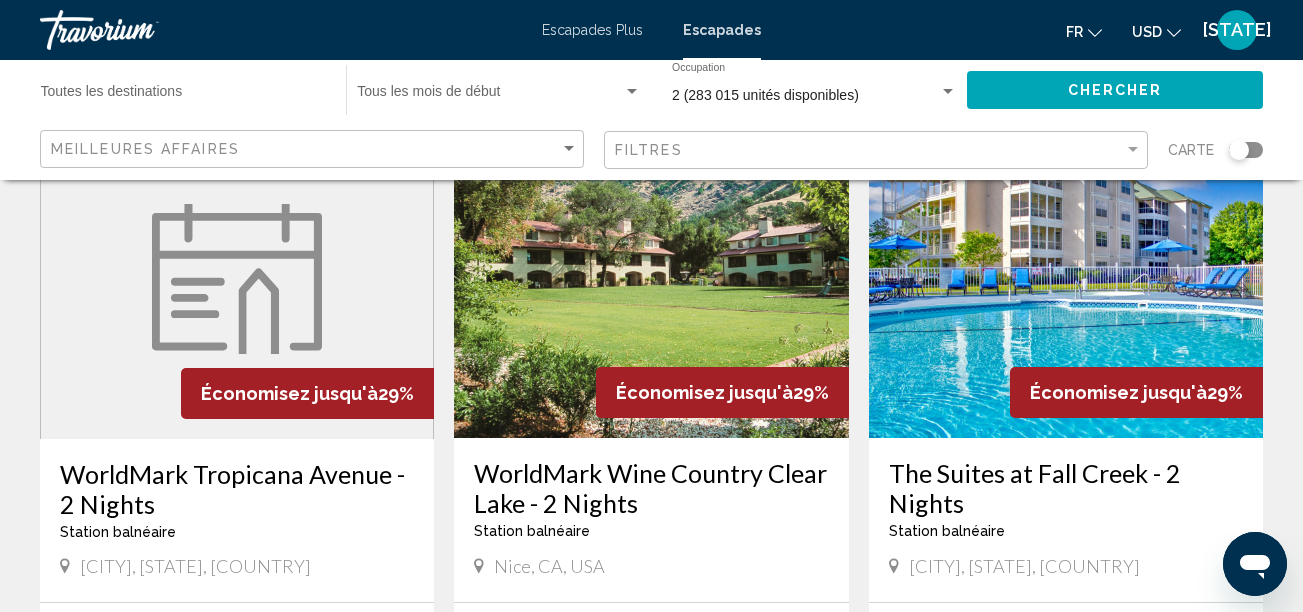 scroll, scrollTop: 229, scrollLeft: 0, axis: vertical 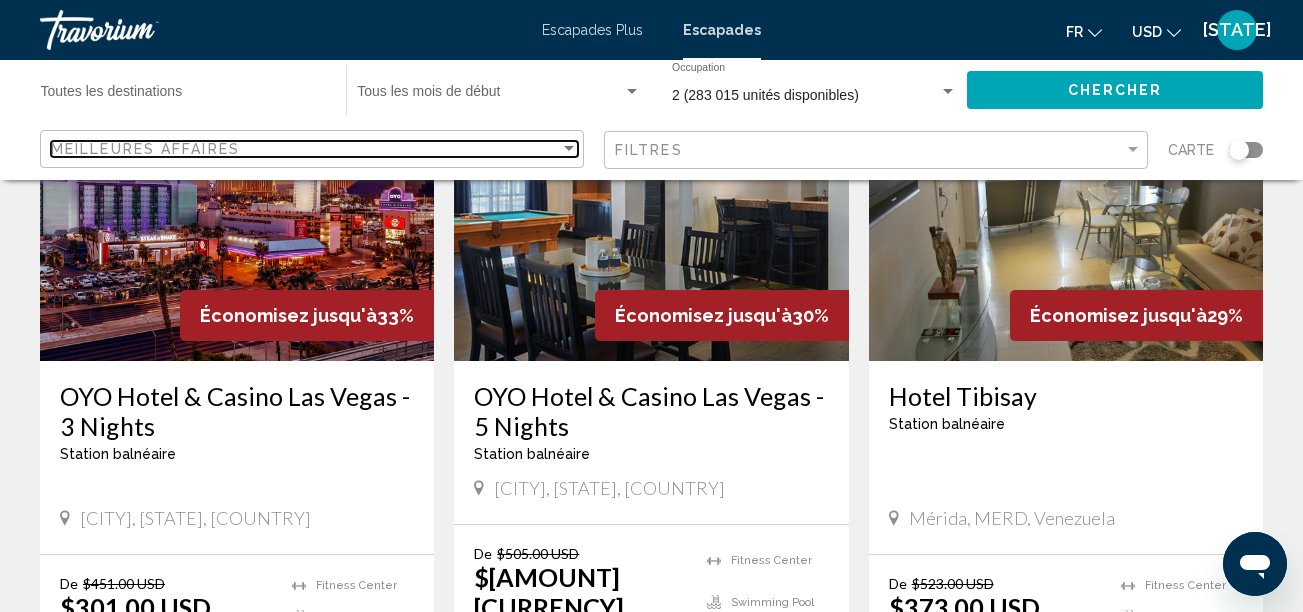 click on "Meilleures affaires" at bounding box center [314, 149] 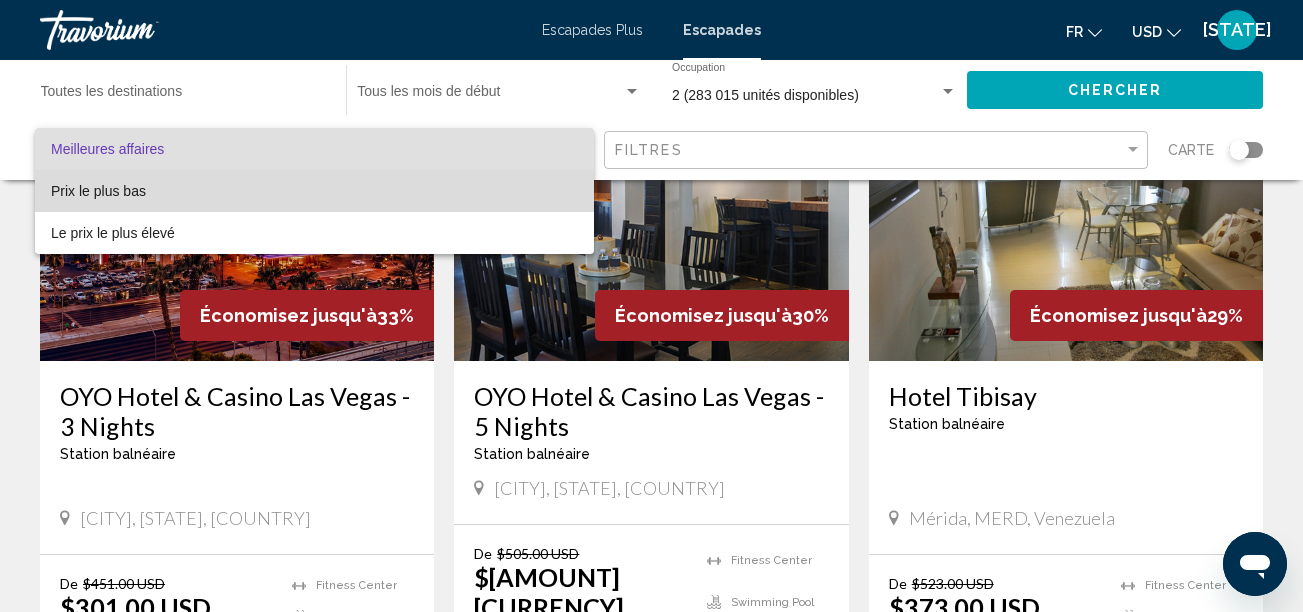 click on "Prix le plus bas" at bounding box center (98, 191) 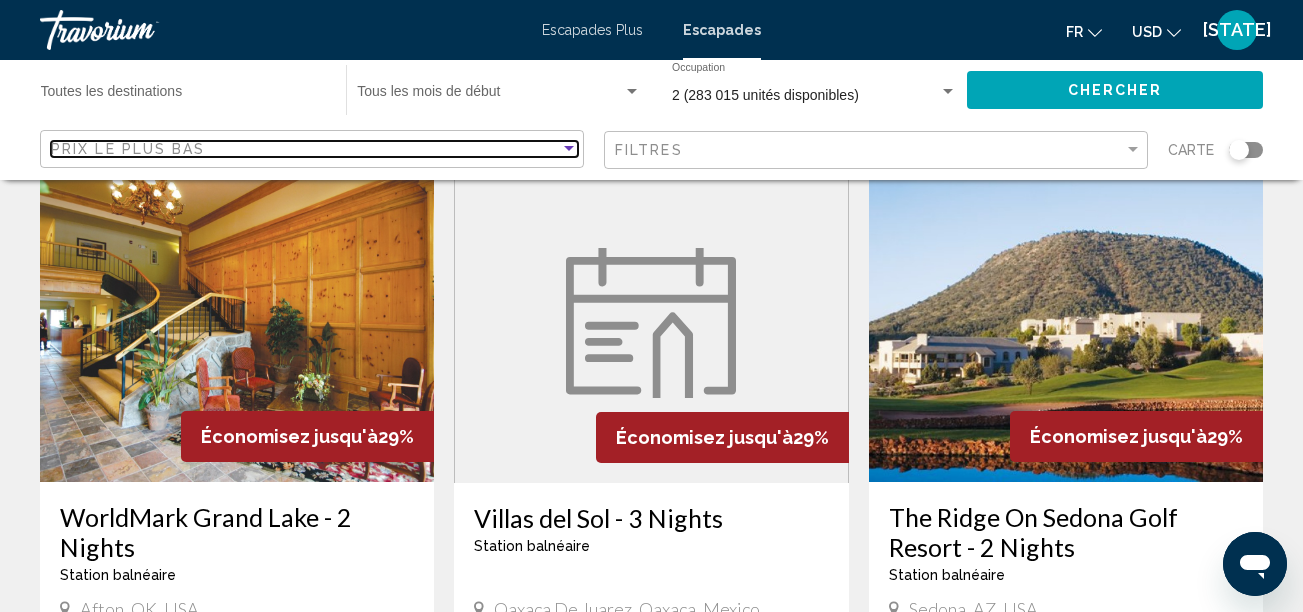 scroll, scrollTop: 1900, scrollLeft: 0, axis: vertical 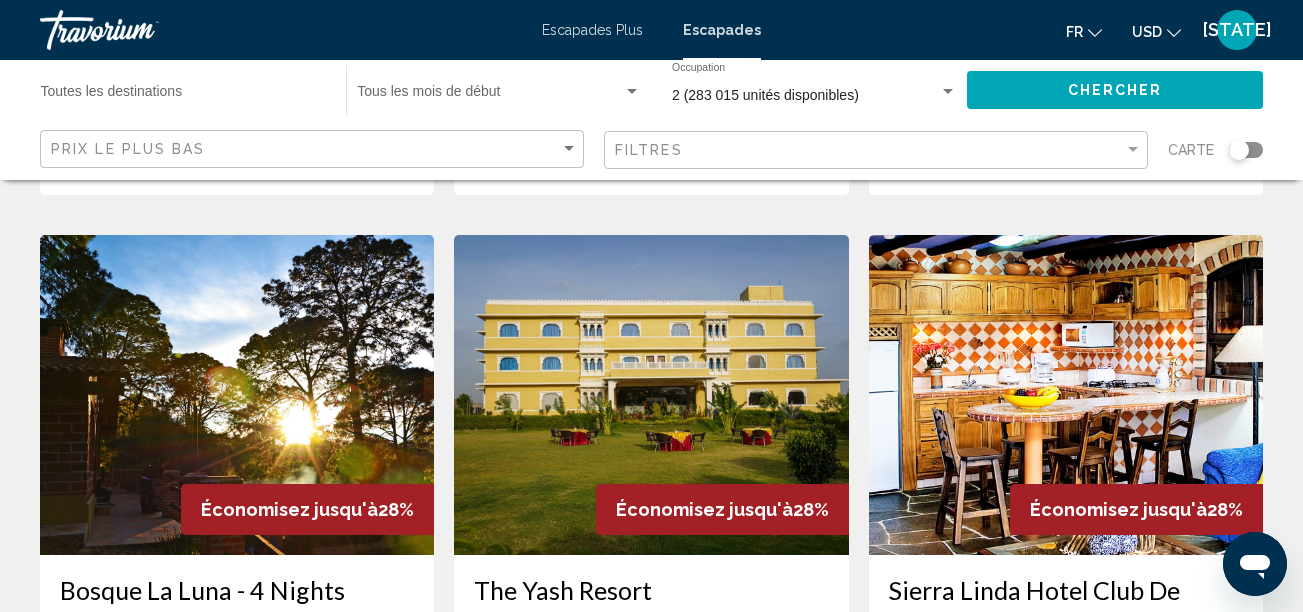 click at bounding box center (1066, 395) 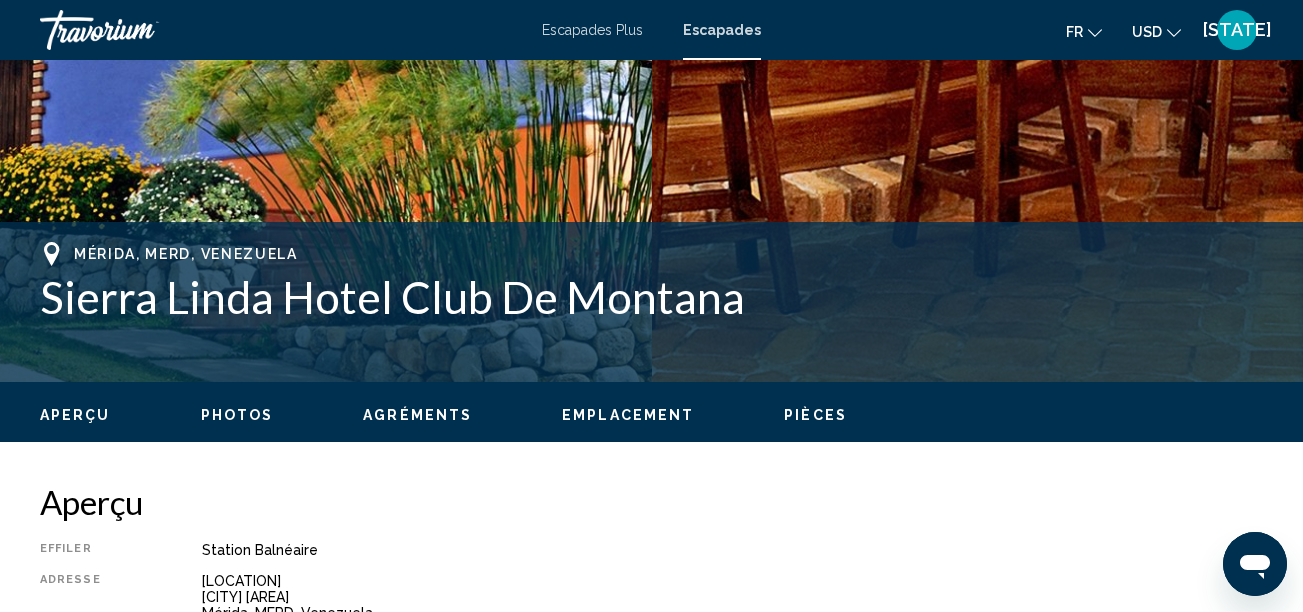 scroll, scrollTop: 629, scrollLeft: 0, axis: vertical 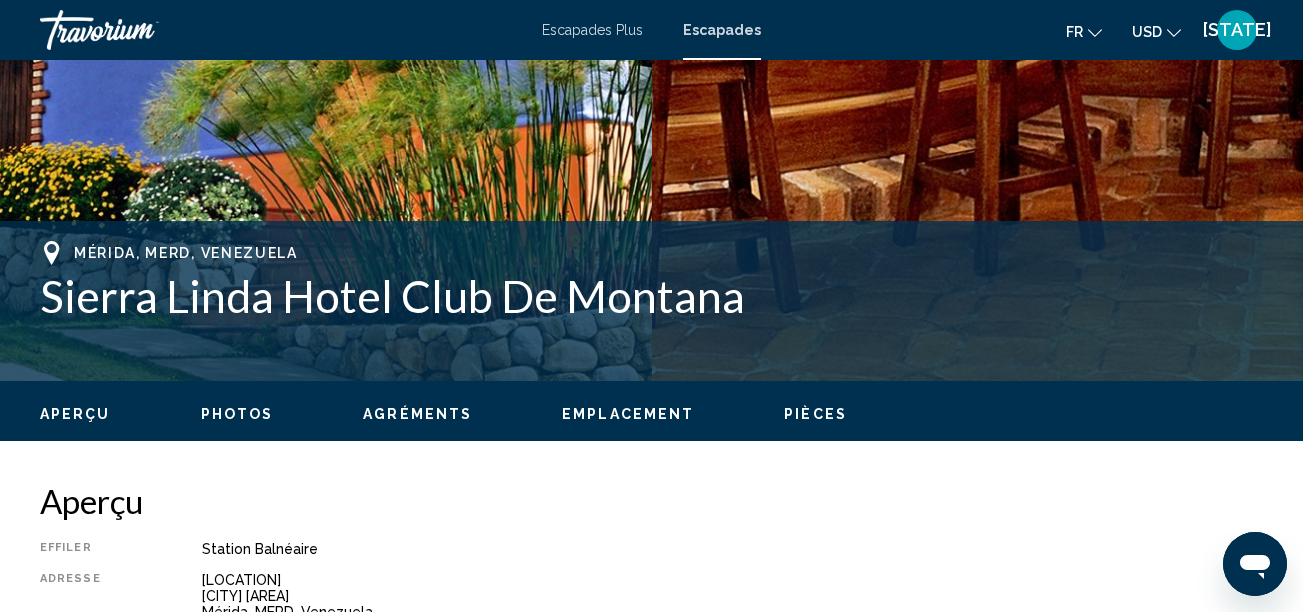 click on "Photos" at bounding box center (237, 414) 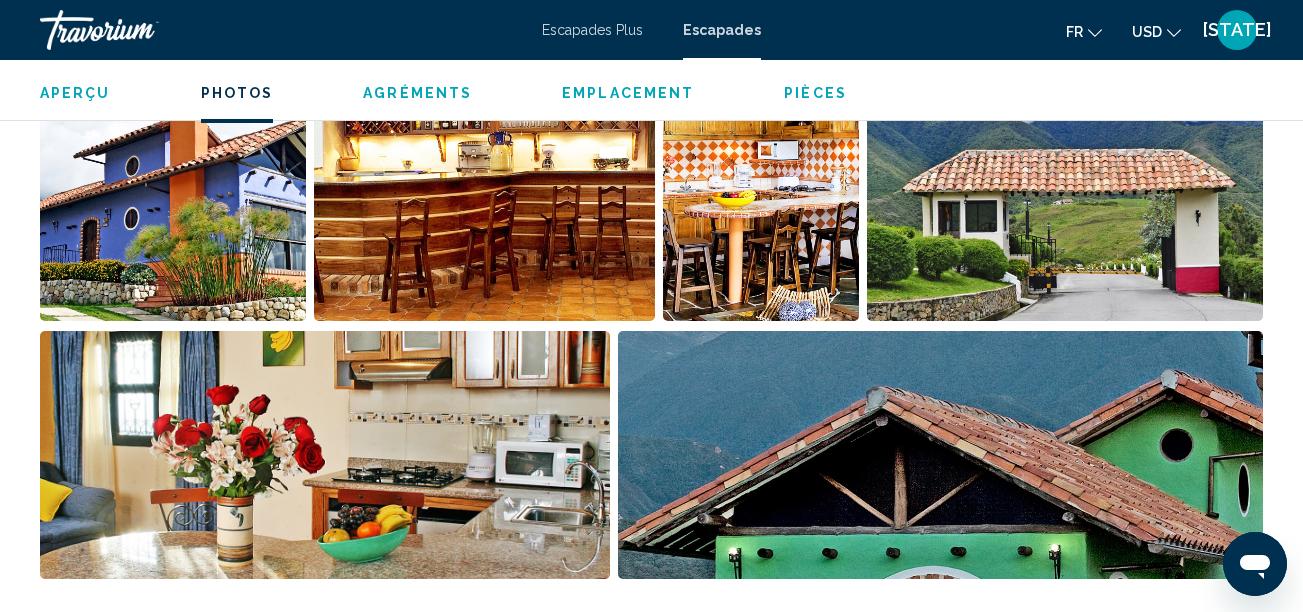 scroll, scrollTop: 1373, scrollLeft: 0, axis: vertical 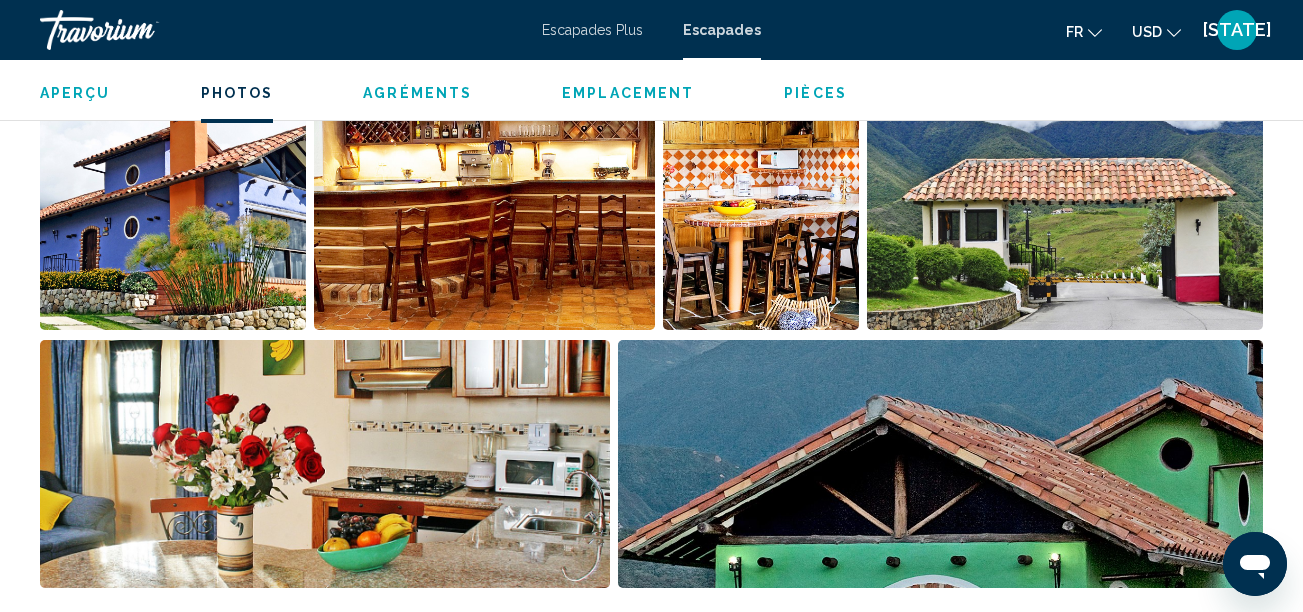 click on "Agréments" at bounding box center [417, 93] 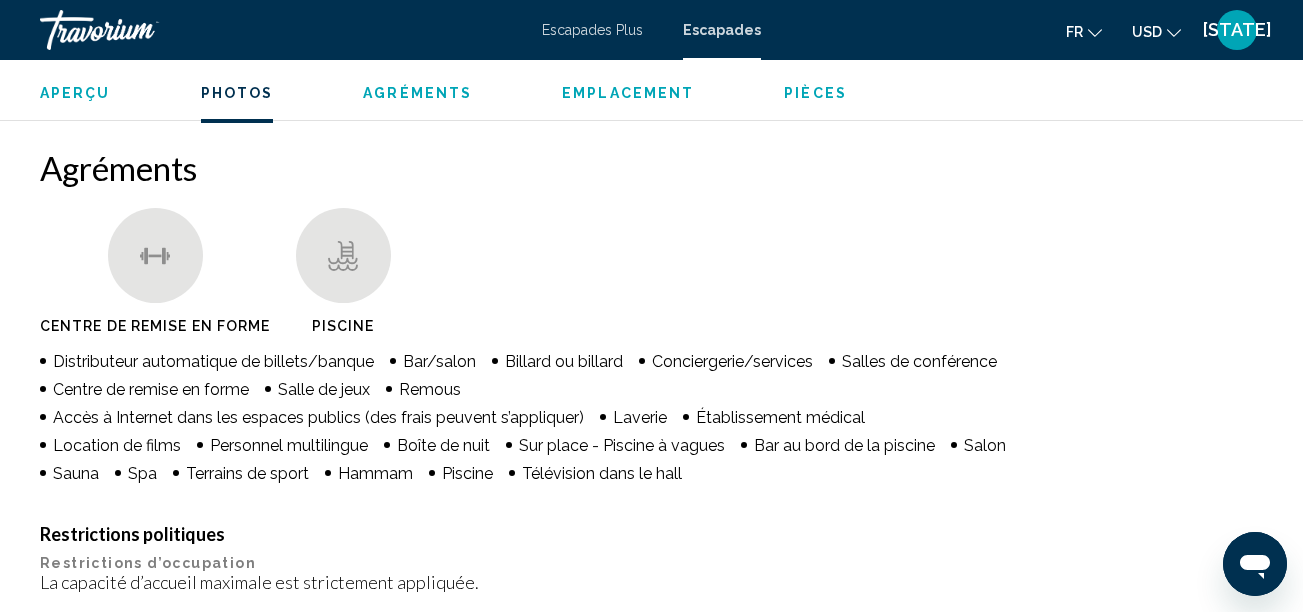 scroll, scrollTop: 1890, scrollLeft: 0, axis: vertical 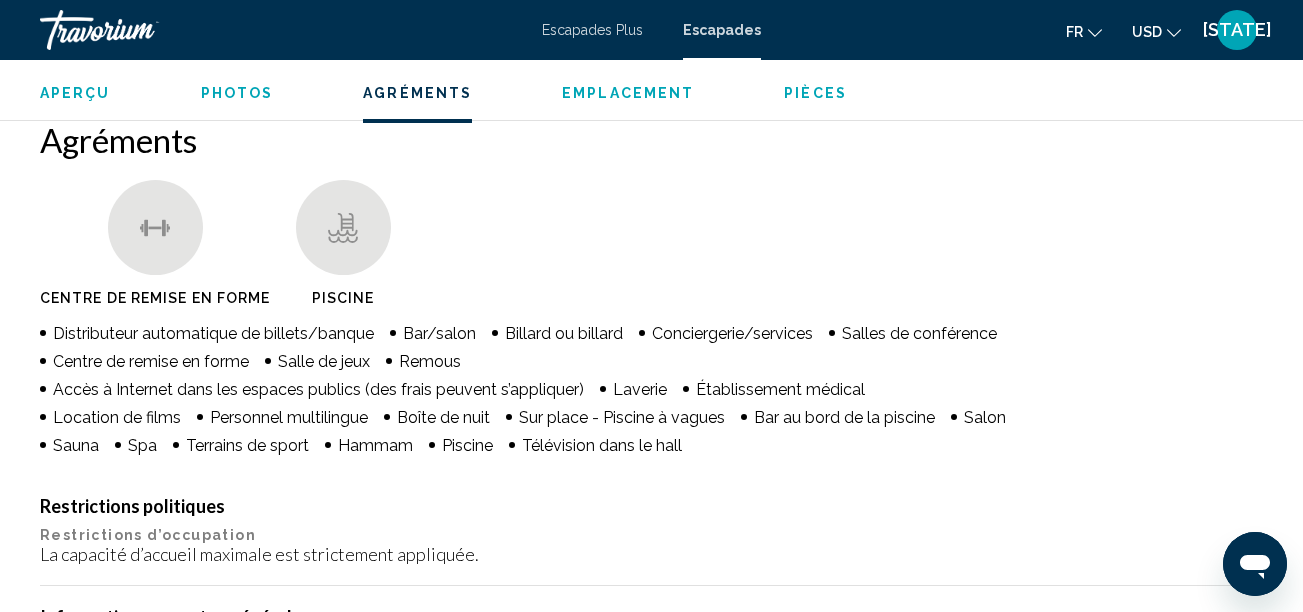 click on "Emplacement" at bounding box center (628, 93) 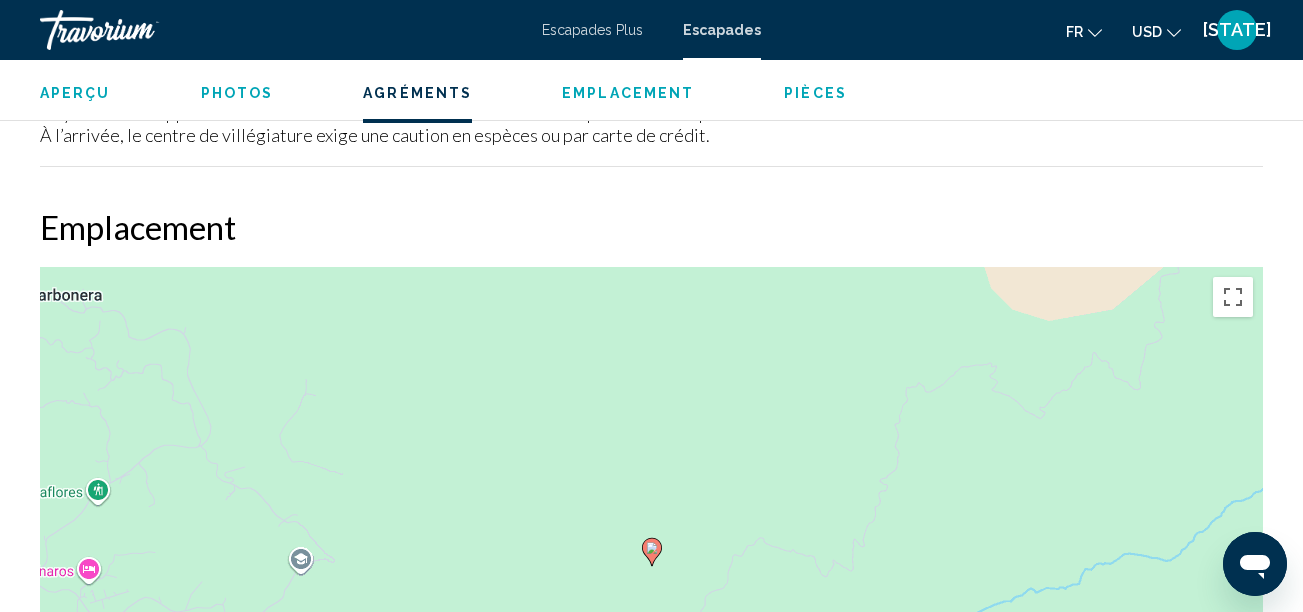 scroll, scrollTop: 2645, scrollLeft: 0, axis: vertical 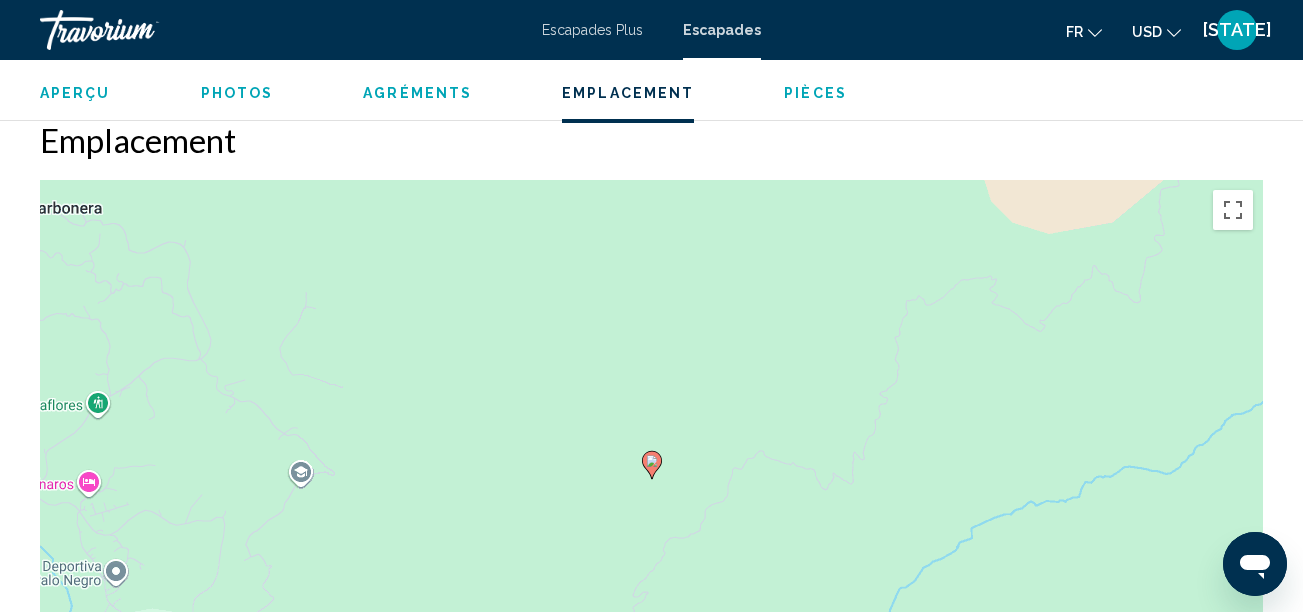 click on "Pièces" at bounding box center (815, 93) 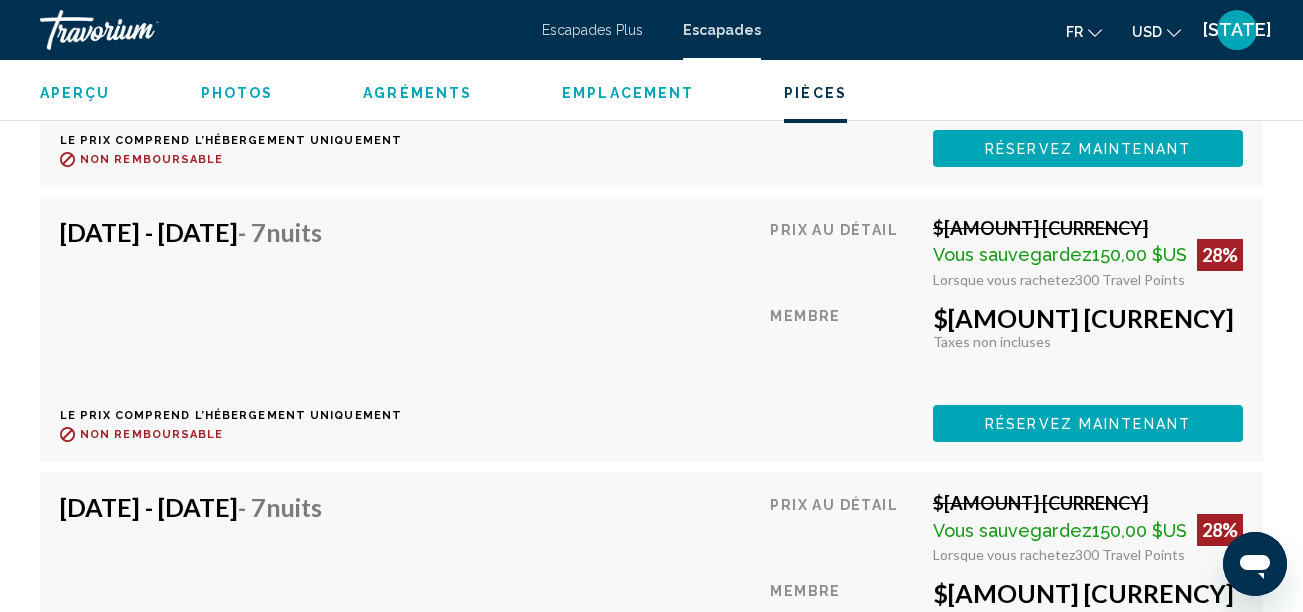 scroll, scrollTop: 7727, scrollLeft: 0, axis: vertical 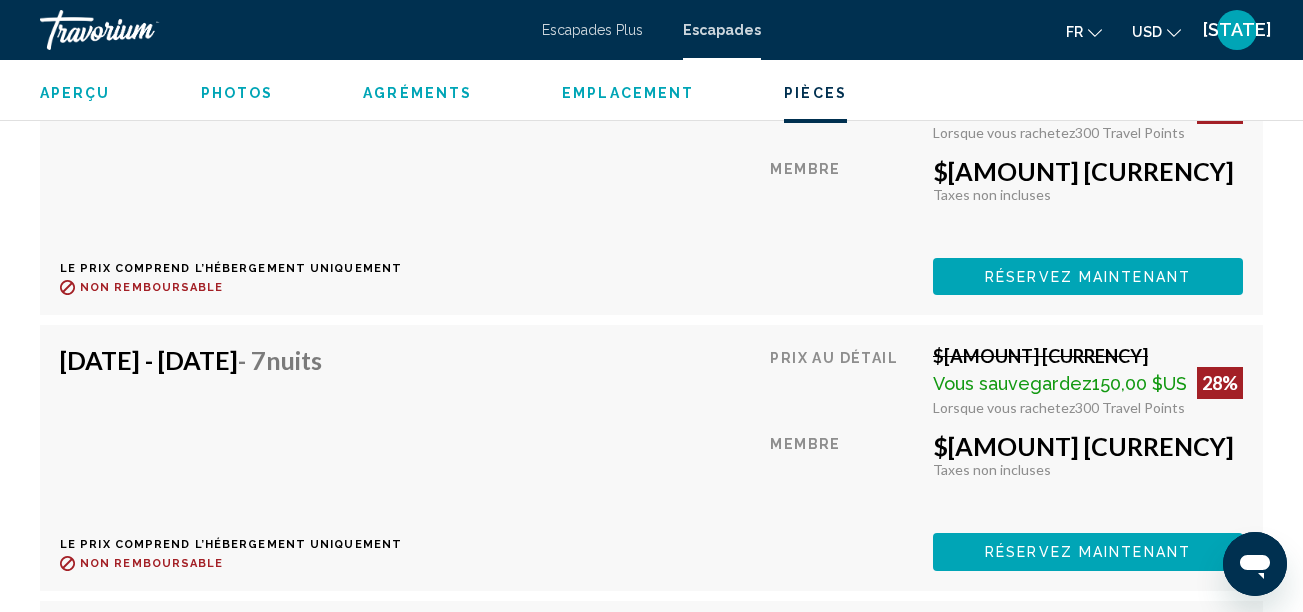 click on "$[AMOUNT] [CURRENCY]" at bounding box center [1088, 446] 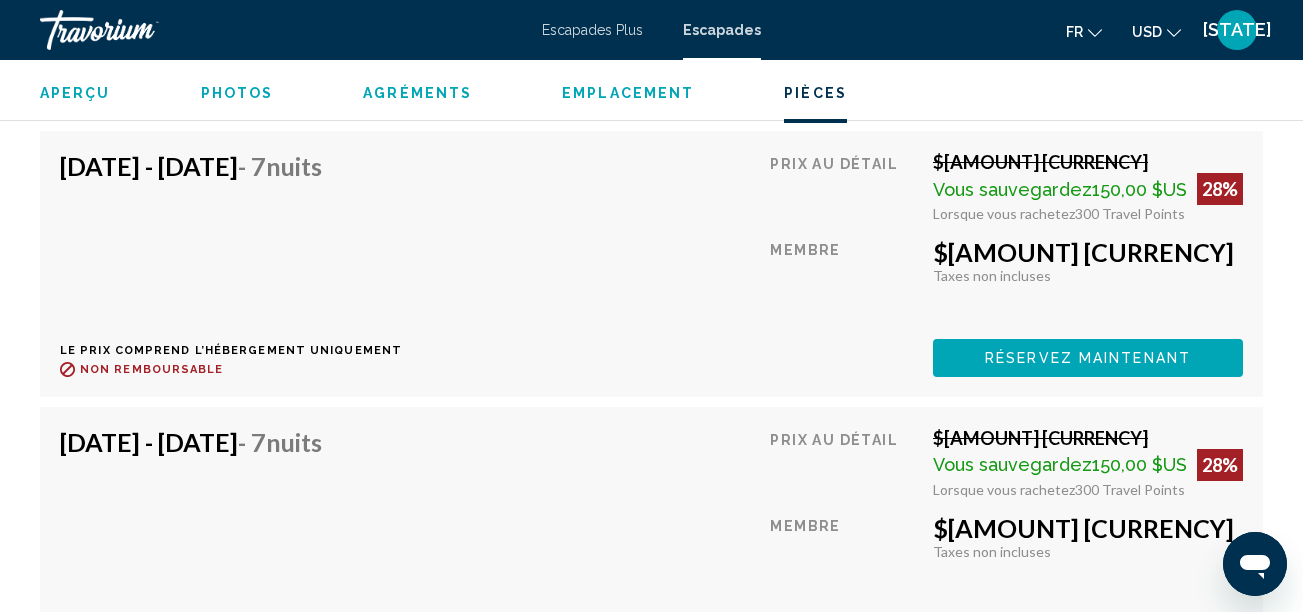 scroll, scrollTop: 7727, scrollLeft: 0, axis: vertical 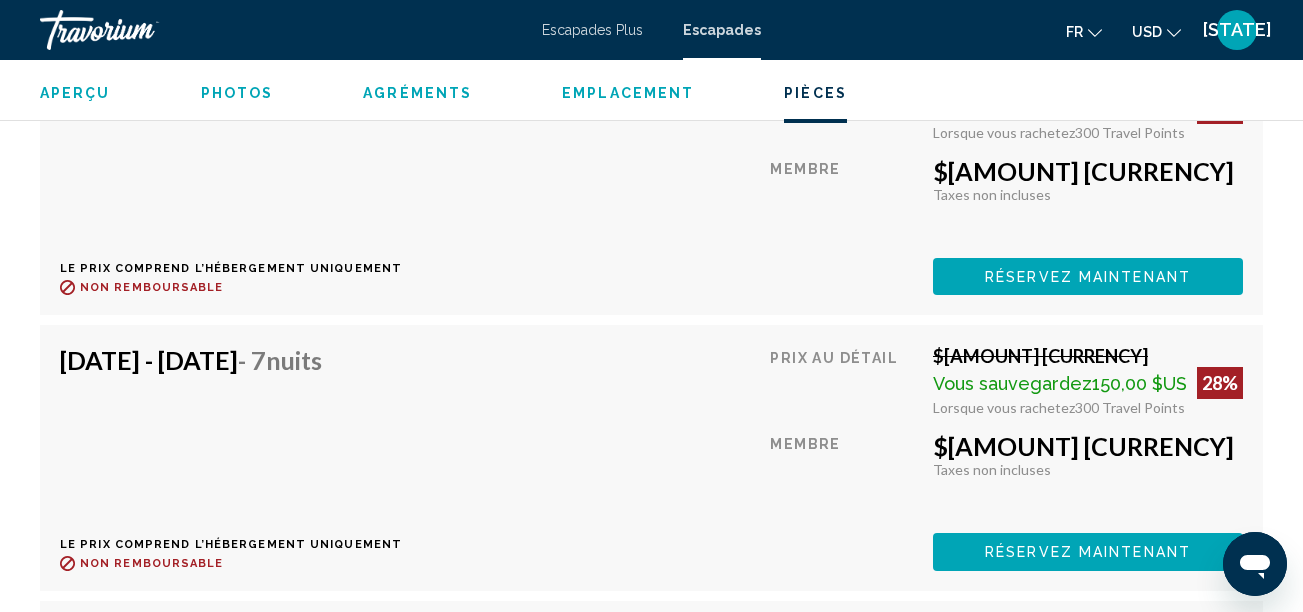 click on "[STATE]" at bounding box center (1237, 30) 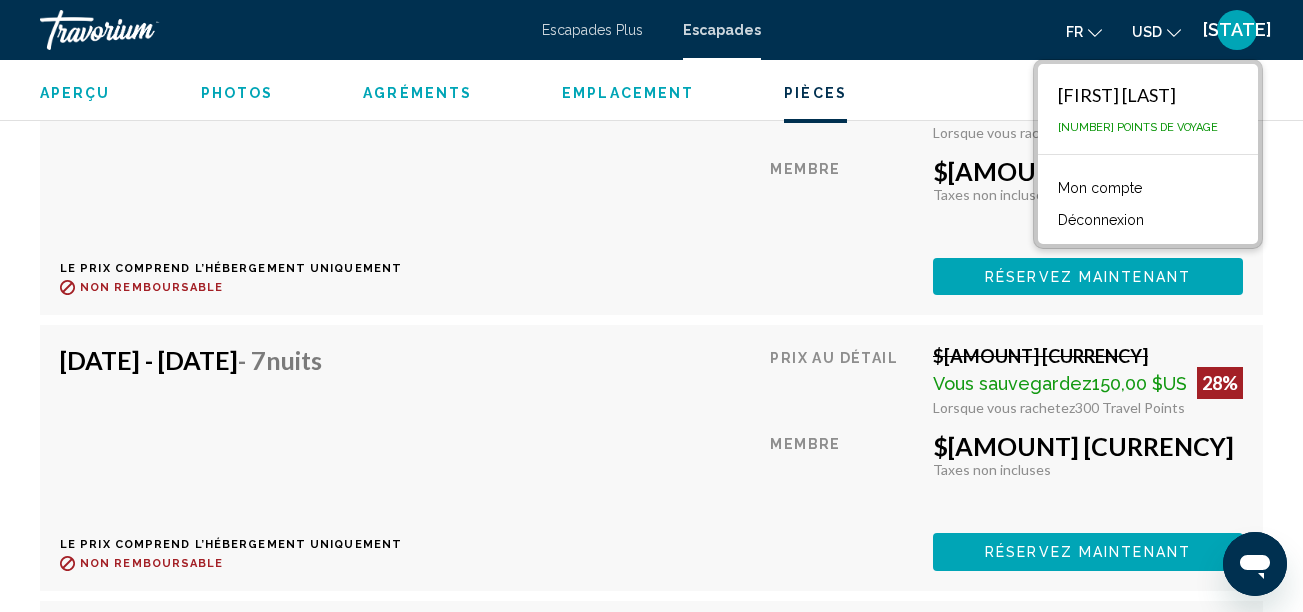 click on "Mon compte" at bounding box center (1100, 188) 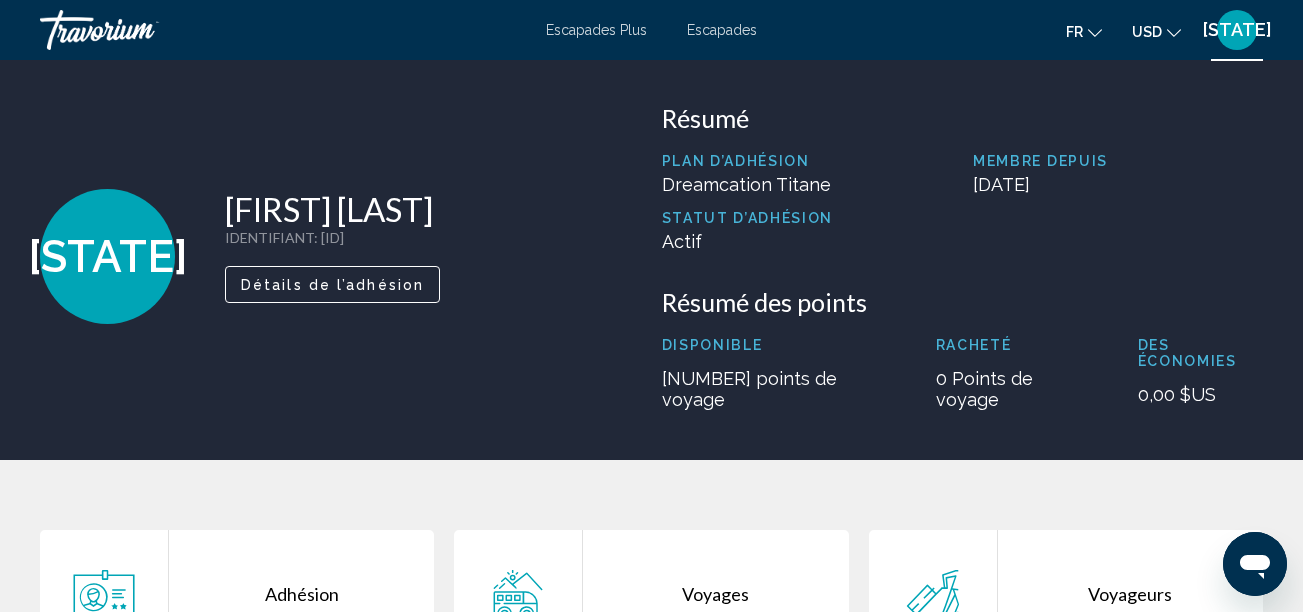 scroll, scrollTop: 0, scrollLeft: 0, axis: both 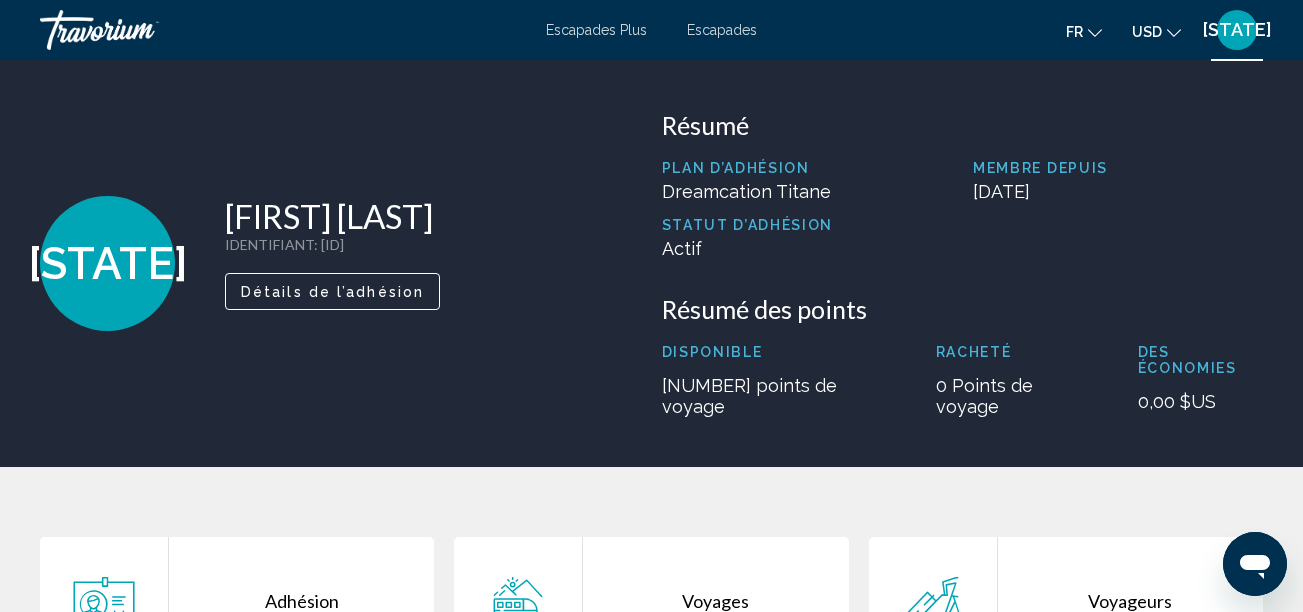 click on "Détails de l’adhésion" at bounding box center [332, 292] 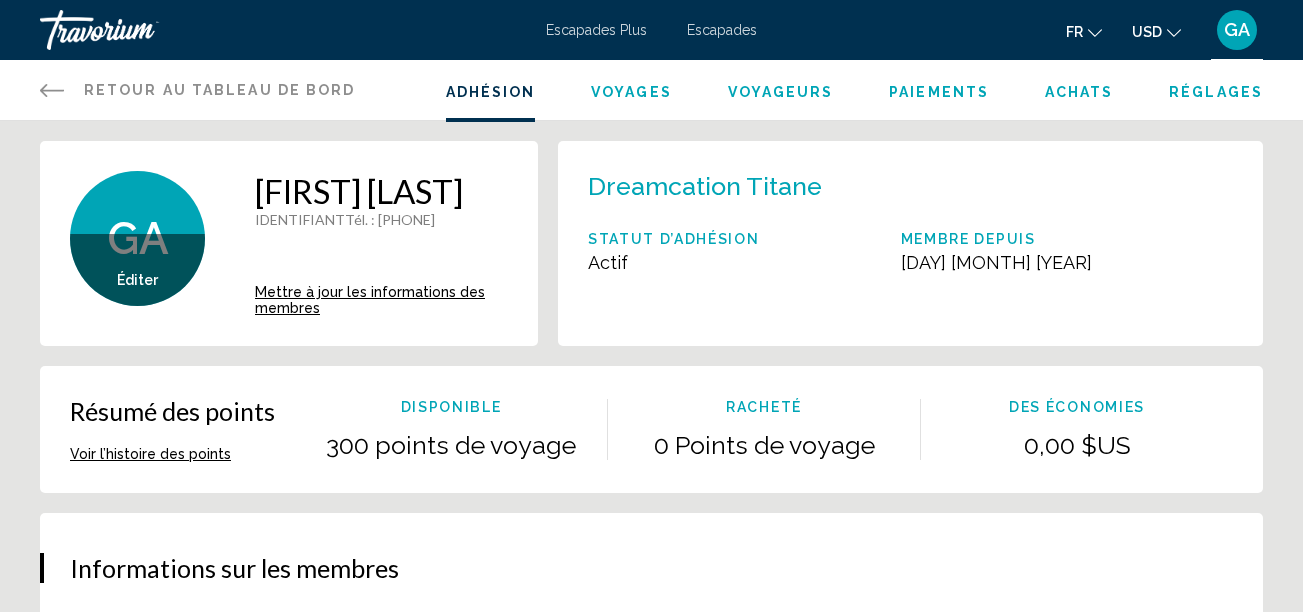 scroll, scrollTop: 0, scrollLeft: 0, axis: both 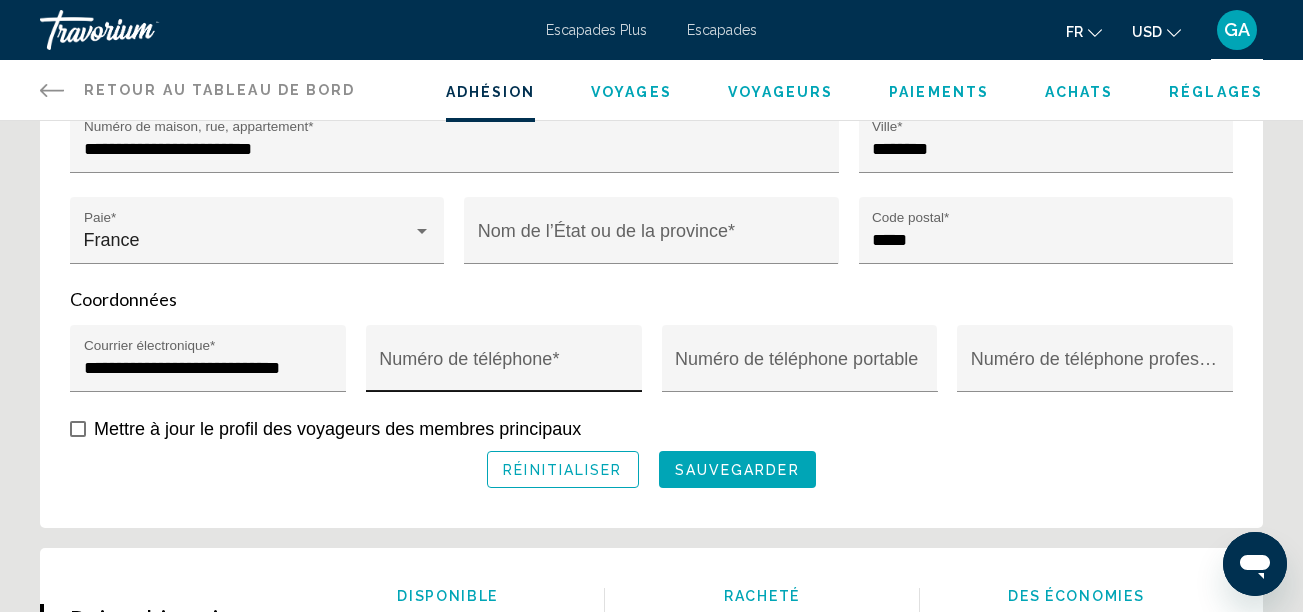 click on "Numéro de téléphone  *" at bounding box center (503, 368) 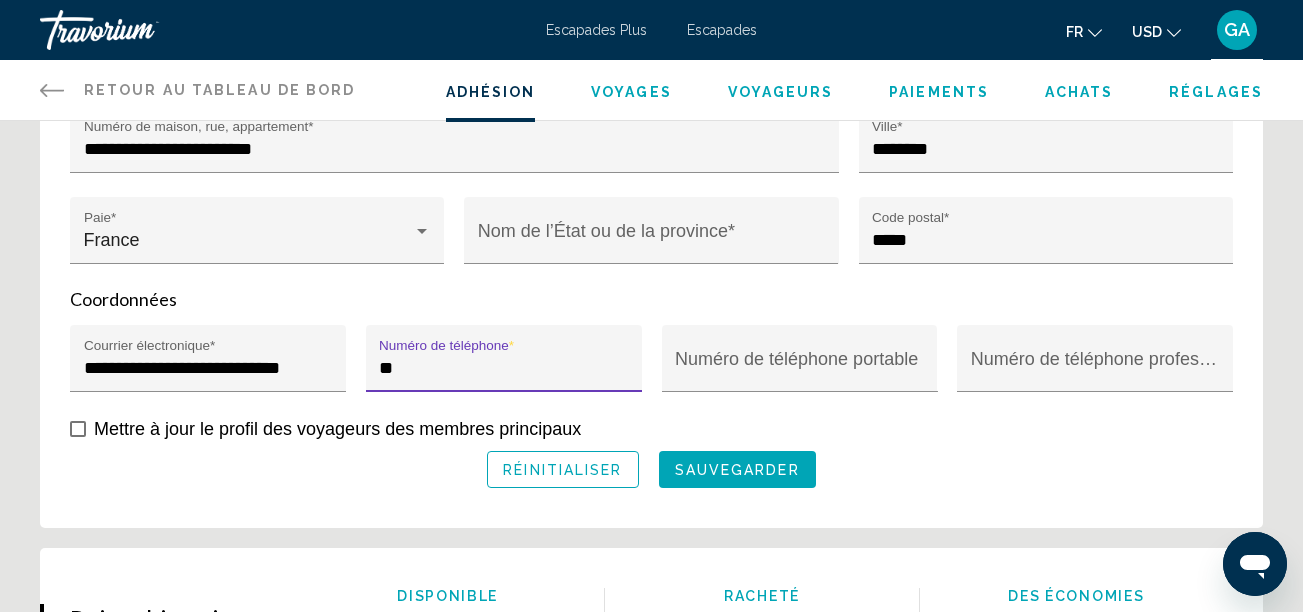 type on "*" 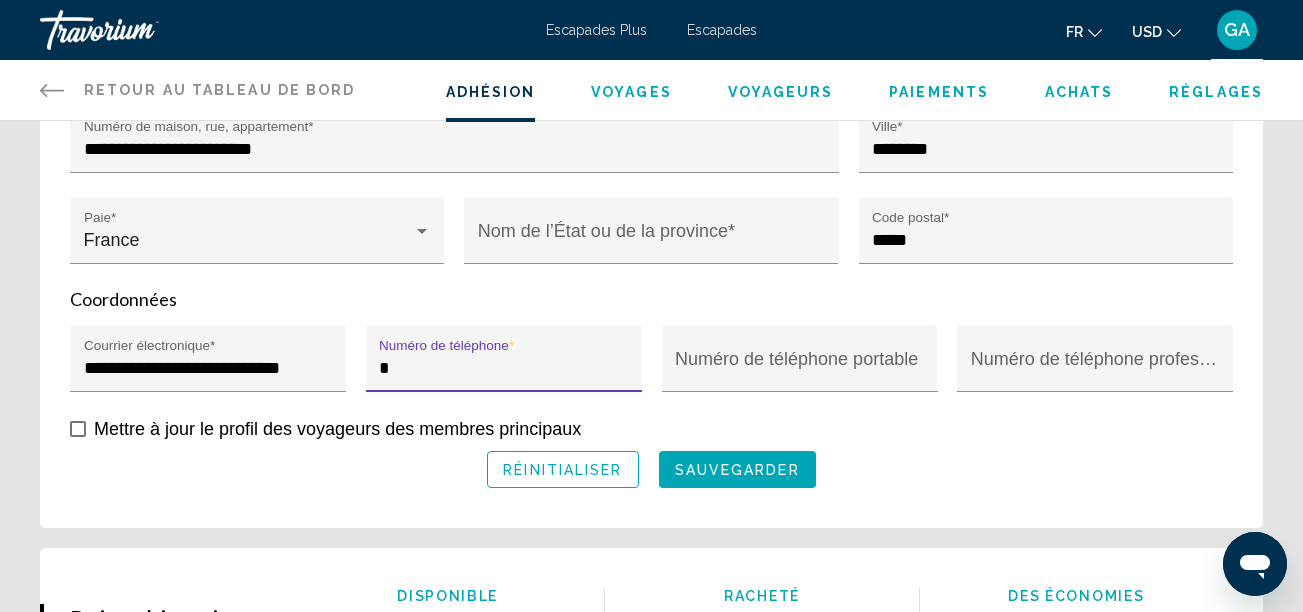 type 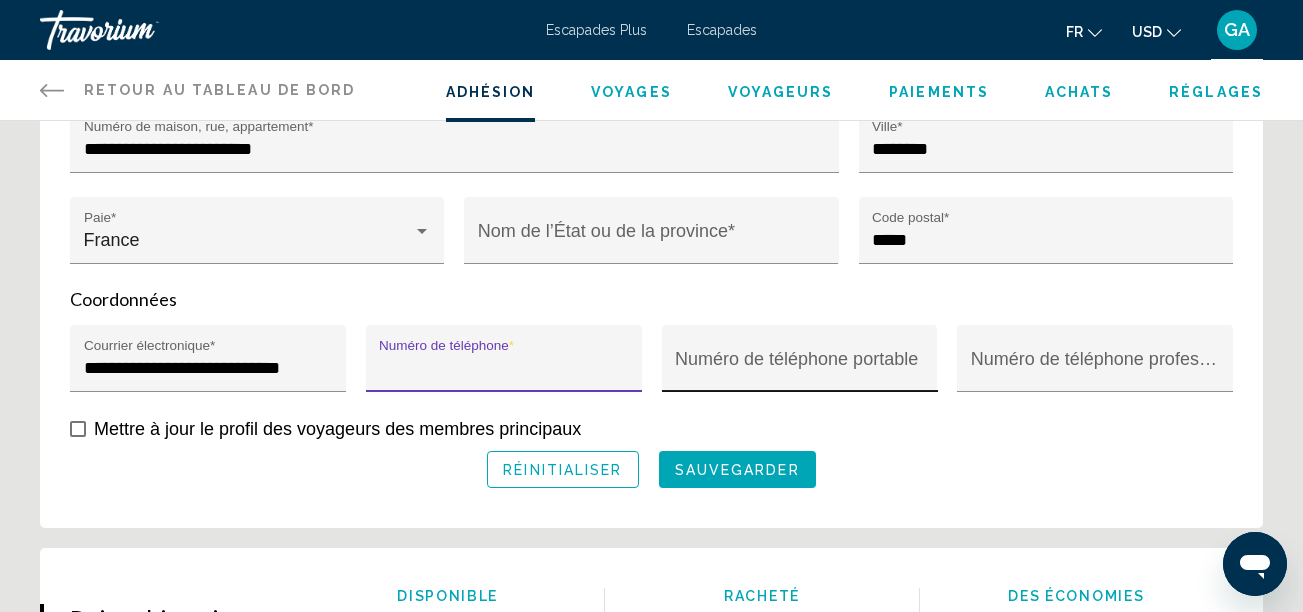 click on "Numéro de téléphone portable" at bounding box center [799, 368] 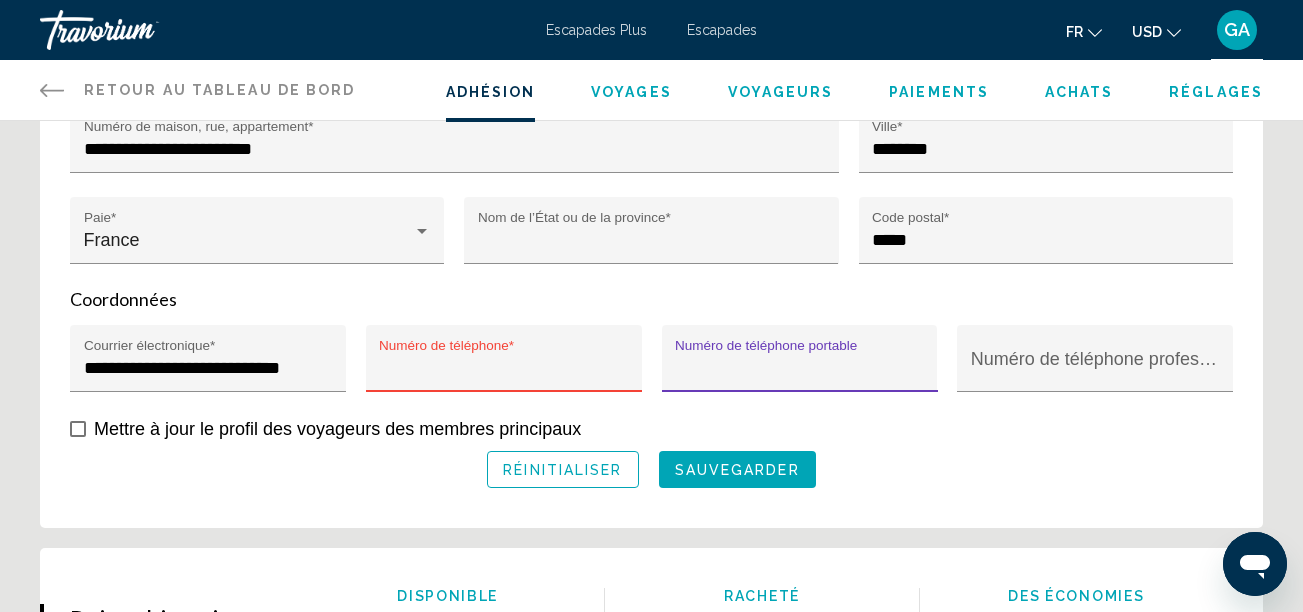type on "**********" 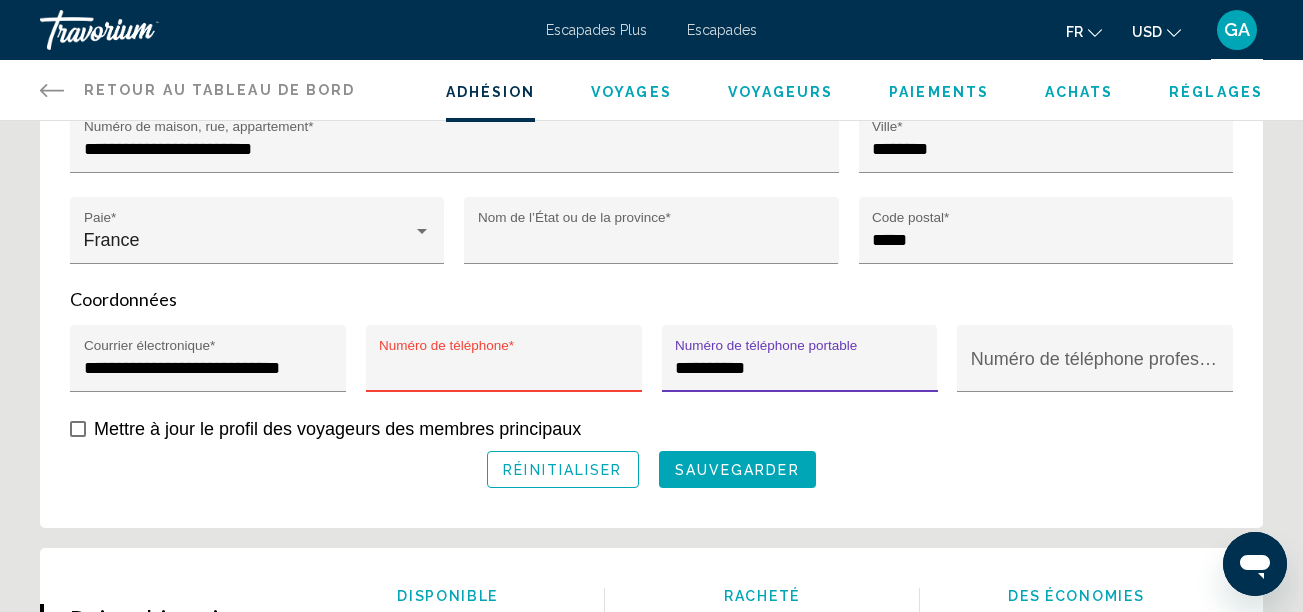type on "**********" 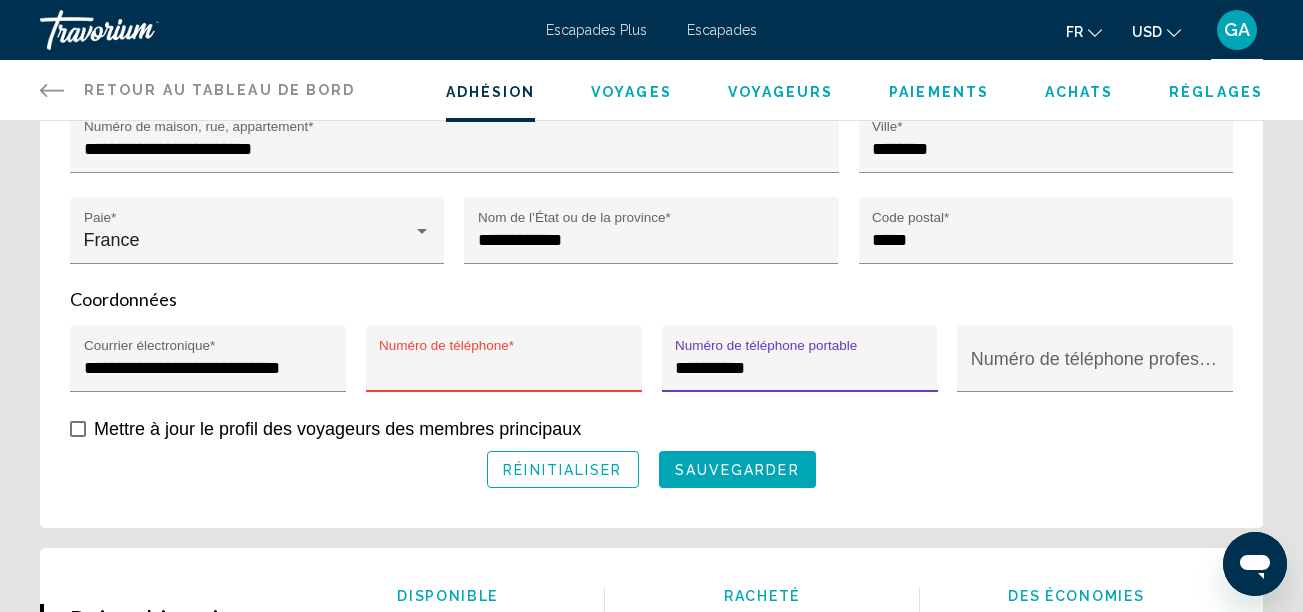type on "**********" 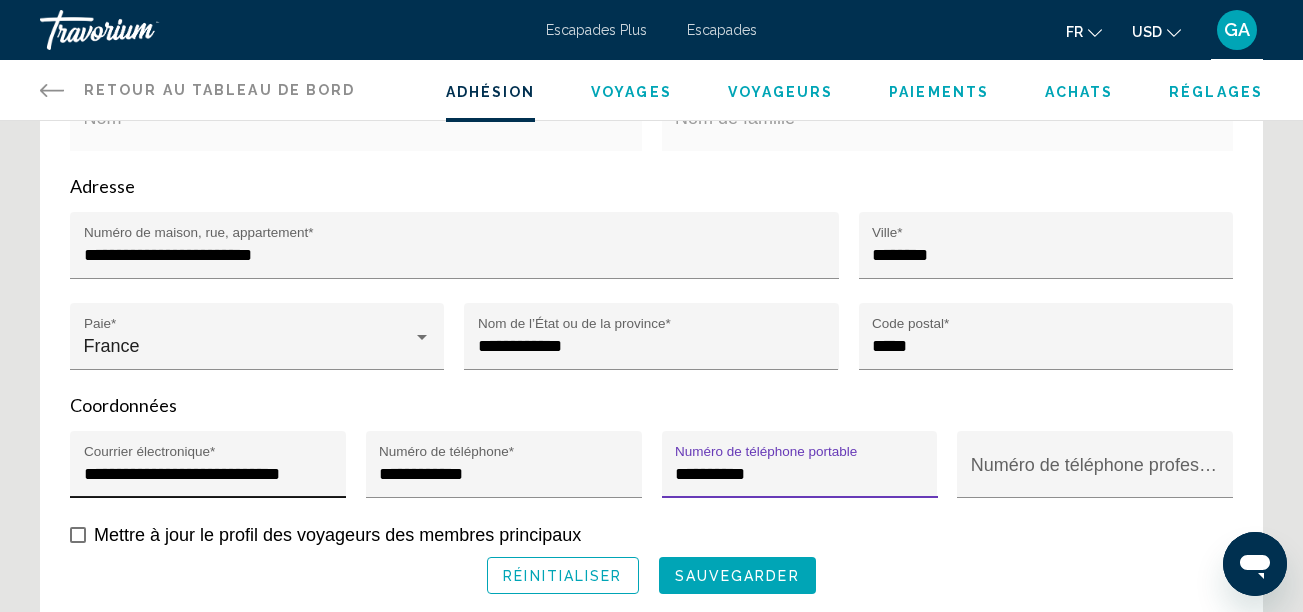 scroll, scrollTop: 500, scrollLeft: 0, axis: vertical 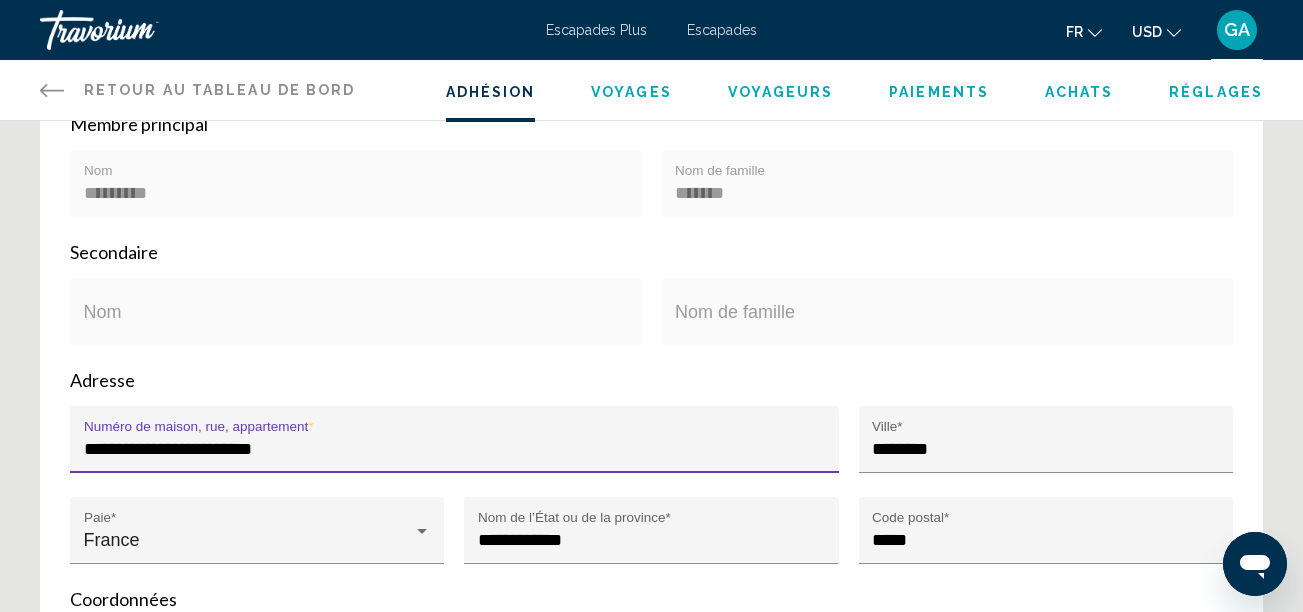 click on "**********" at bounding box center [455, 449] 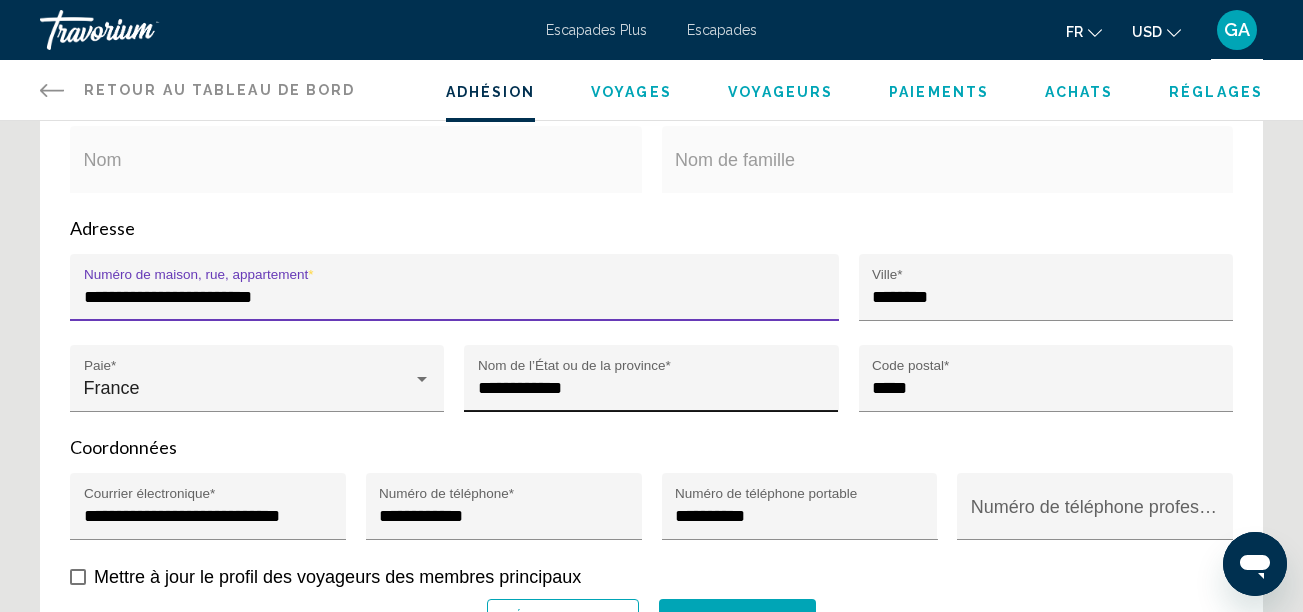 scroll, scrollTop: 700, scrollLeft: 0, axis: vertical 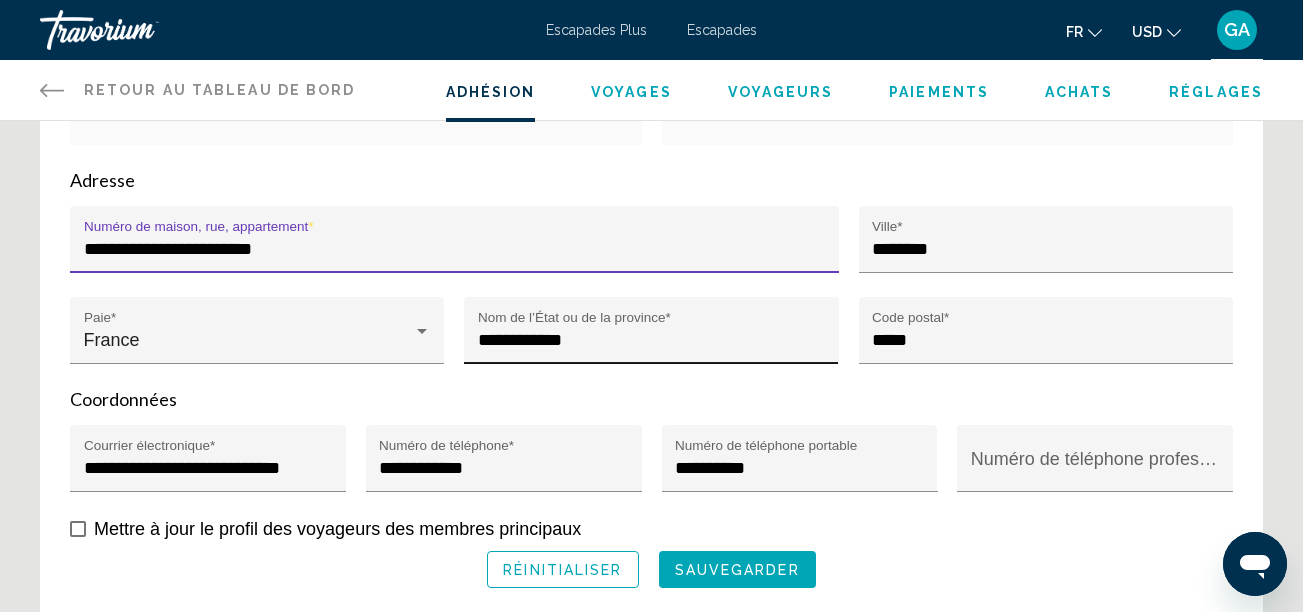 type on "**********" 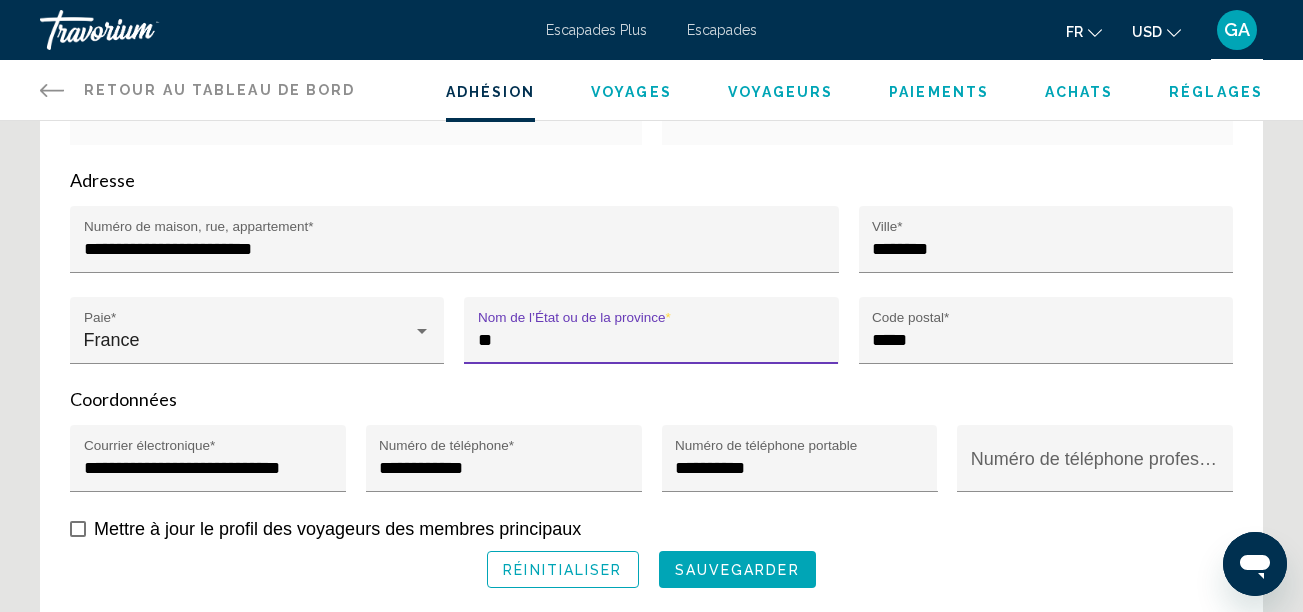 type on "*" 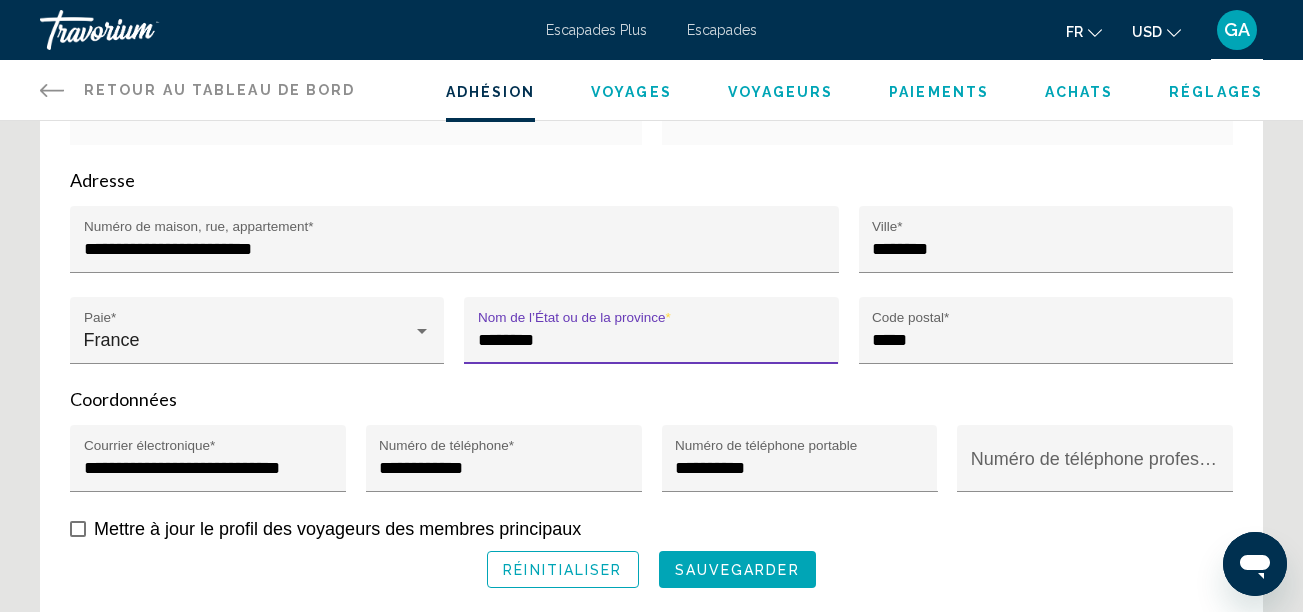 click on "********" at bounding box center (651, 340) 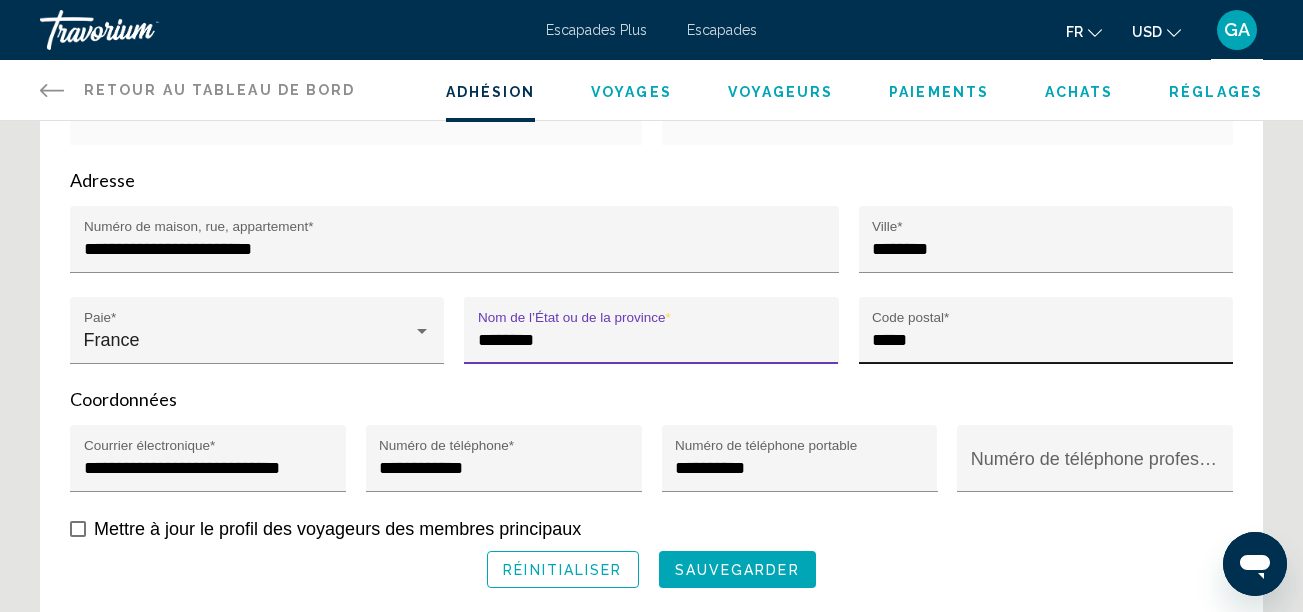 type on "********" 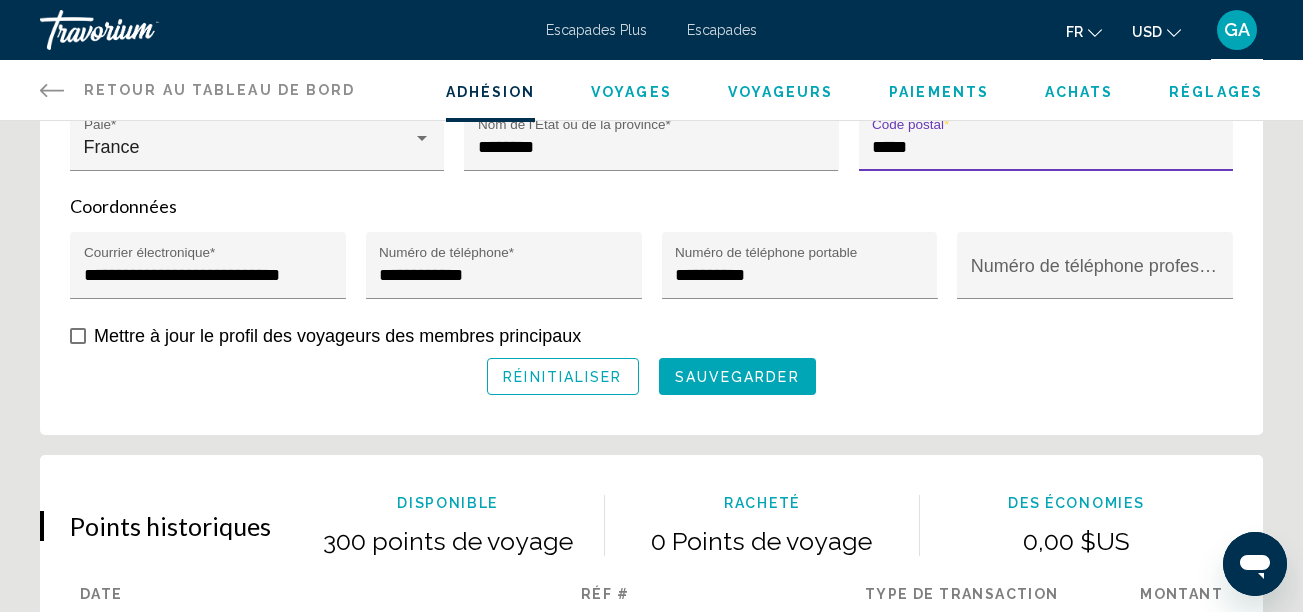 scroll, scrollTop: 900, scrollLeft: 0, axis: vertical 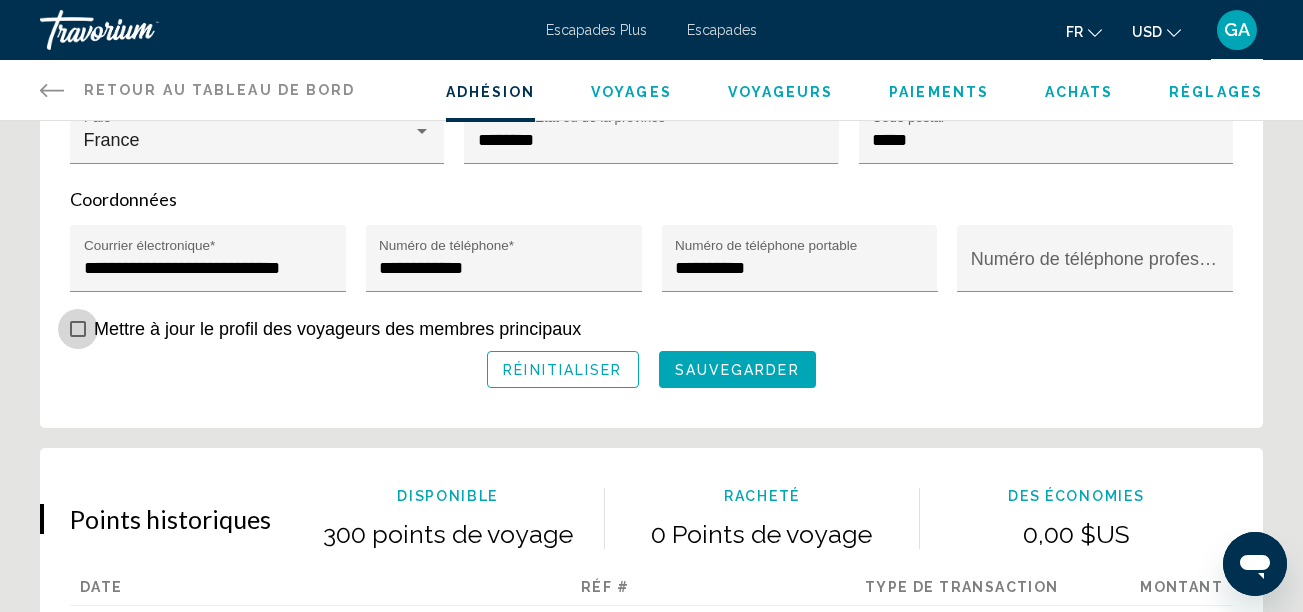 click at bounding box center [78, 329] 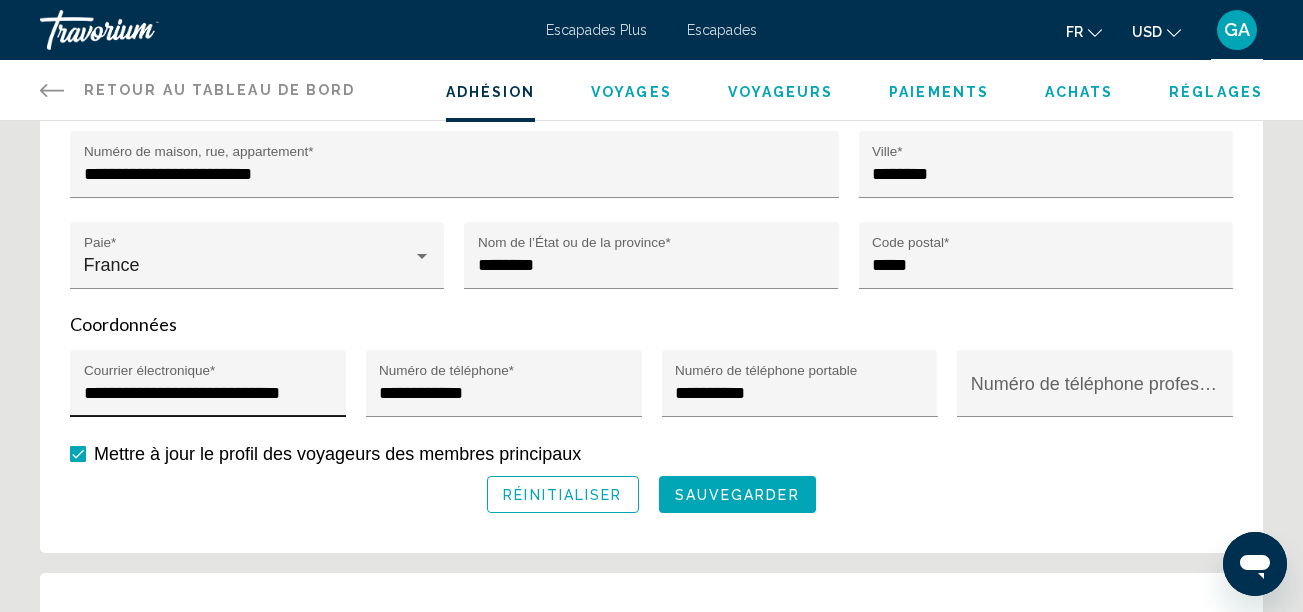 scroll, scrollTop: 800, scrollLeft: 0, axis: vertical 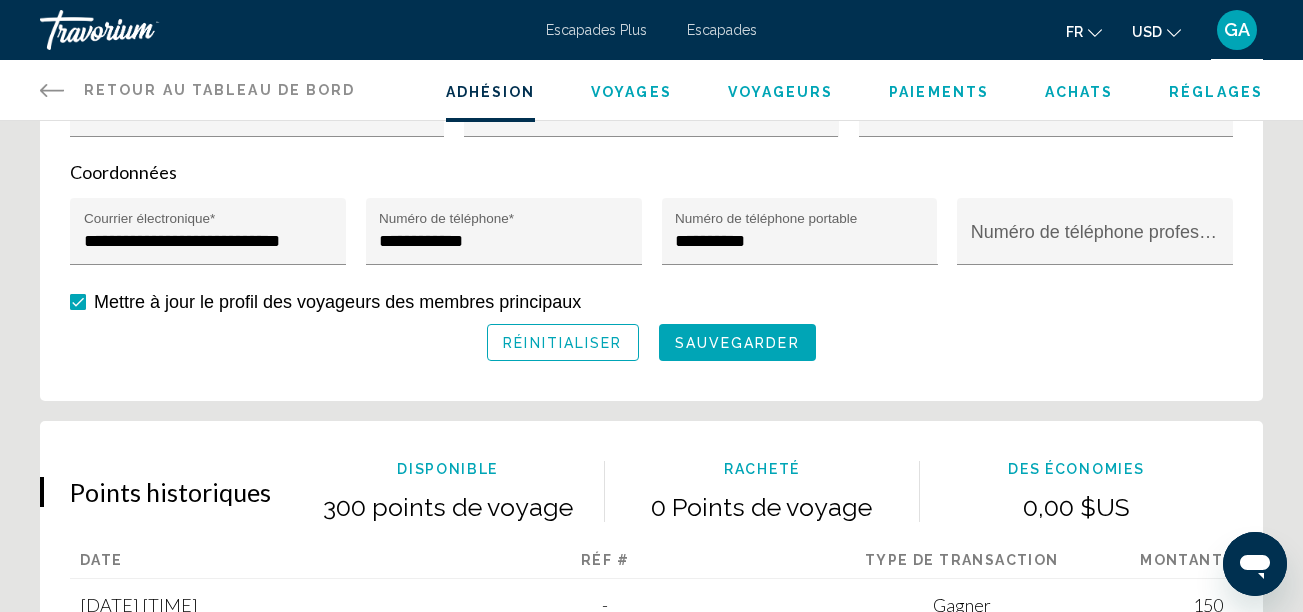 click on "sauvegarder" at bounding box center (737, 343) 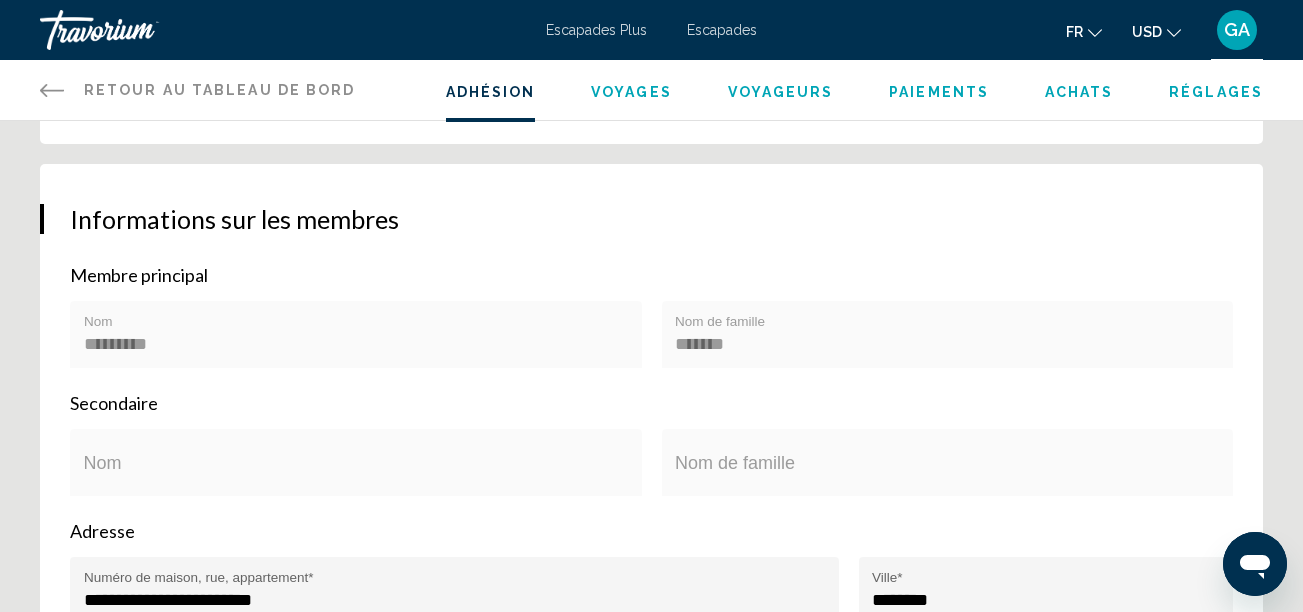scroll, scrollTop: 330, scrollLeft: 0, axis: vertical 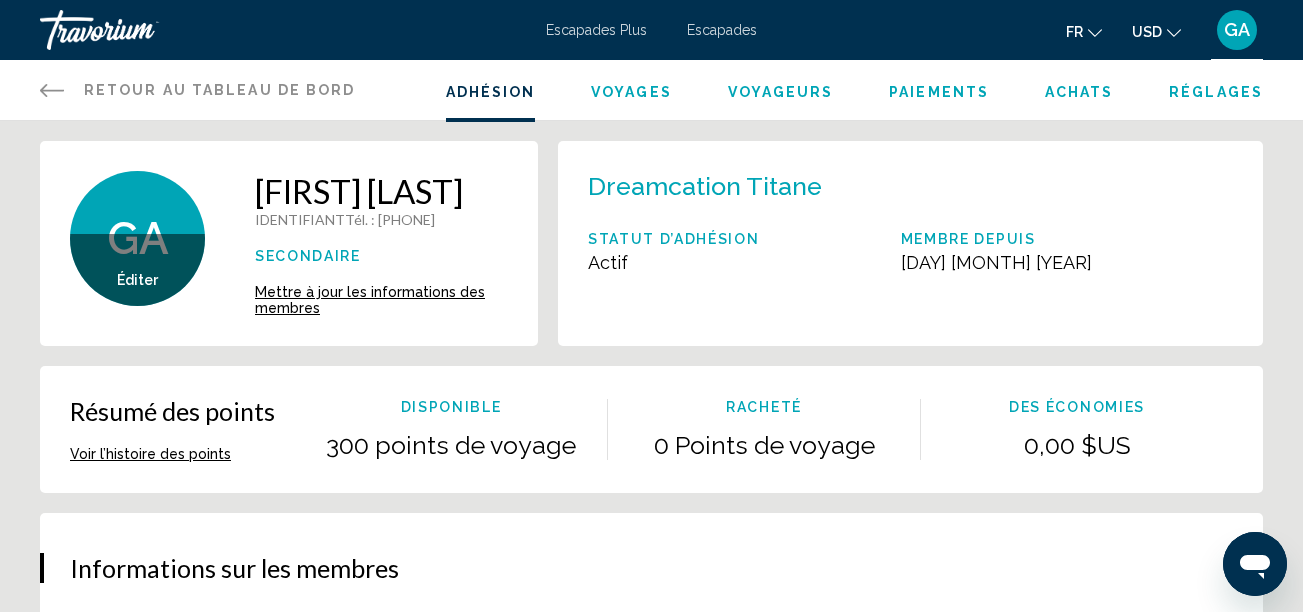 click on "Mettre à jour les informations des membres" at bounding box center [370, 300] 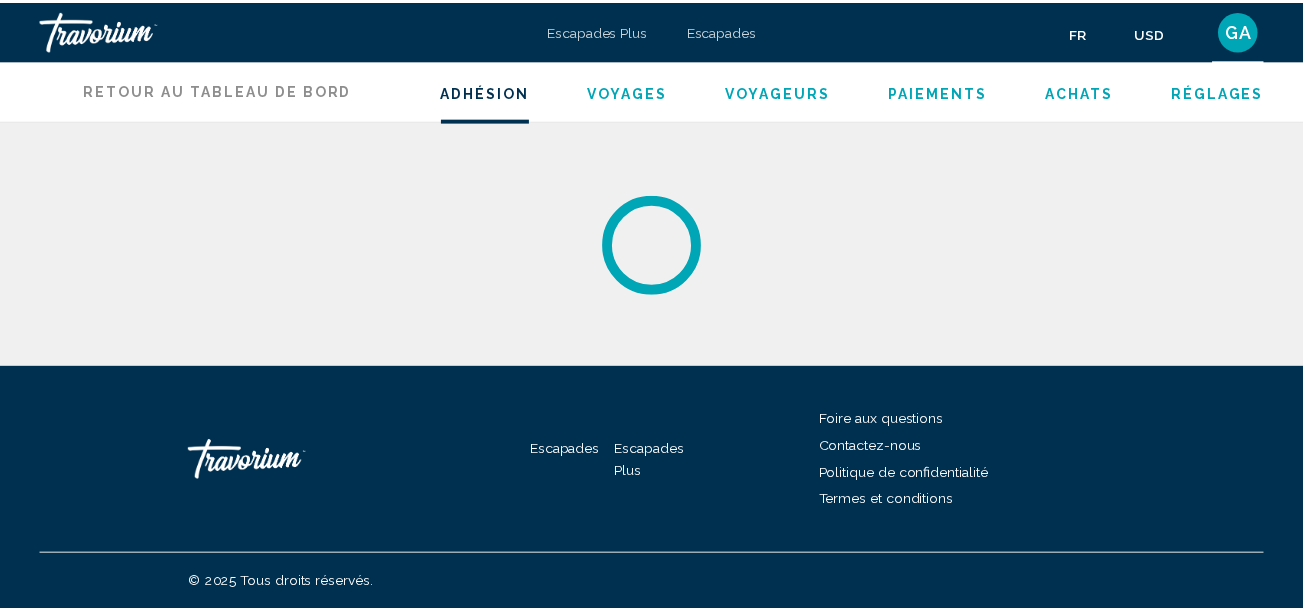 scroll, scrollTop: 0, scrollLeft: 0, axis: both 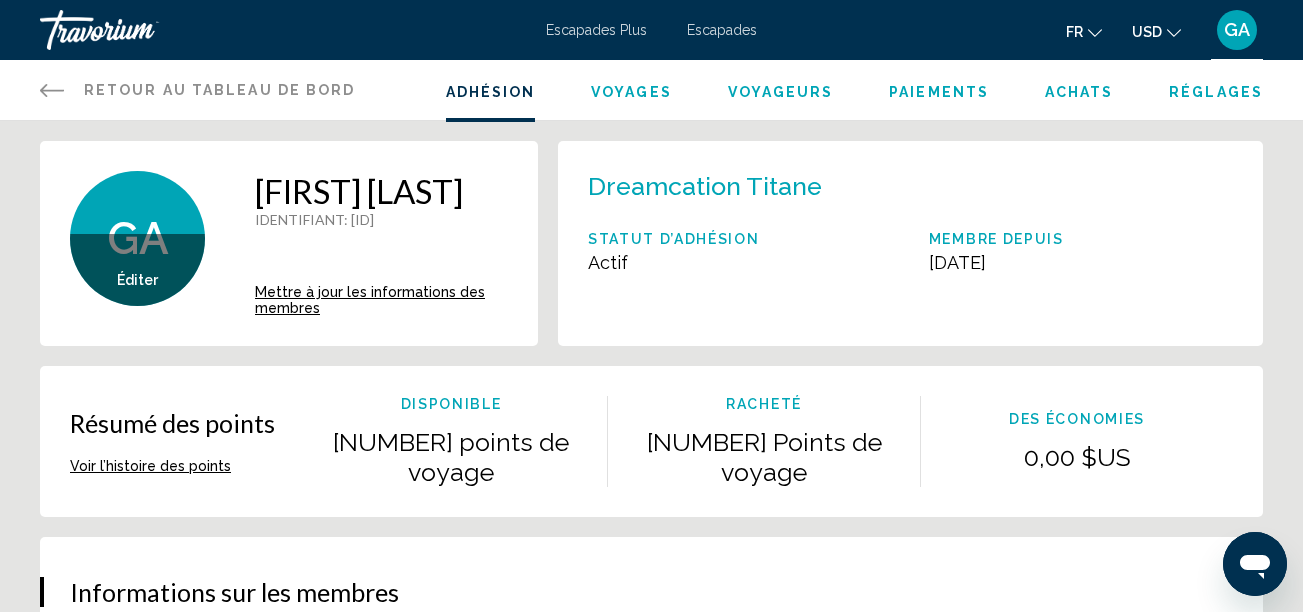 click on "Voyages" at bounding box center [631, 92] 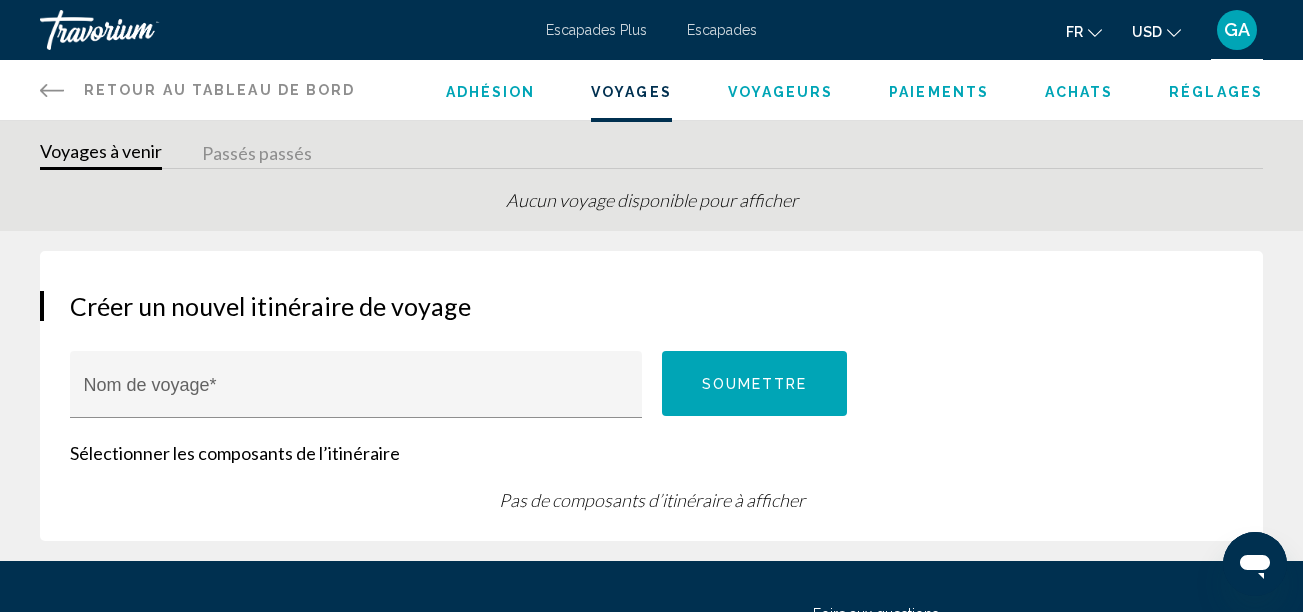 scroll, scrollTop: 0, scrollLeft: 0, axis: both 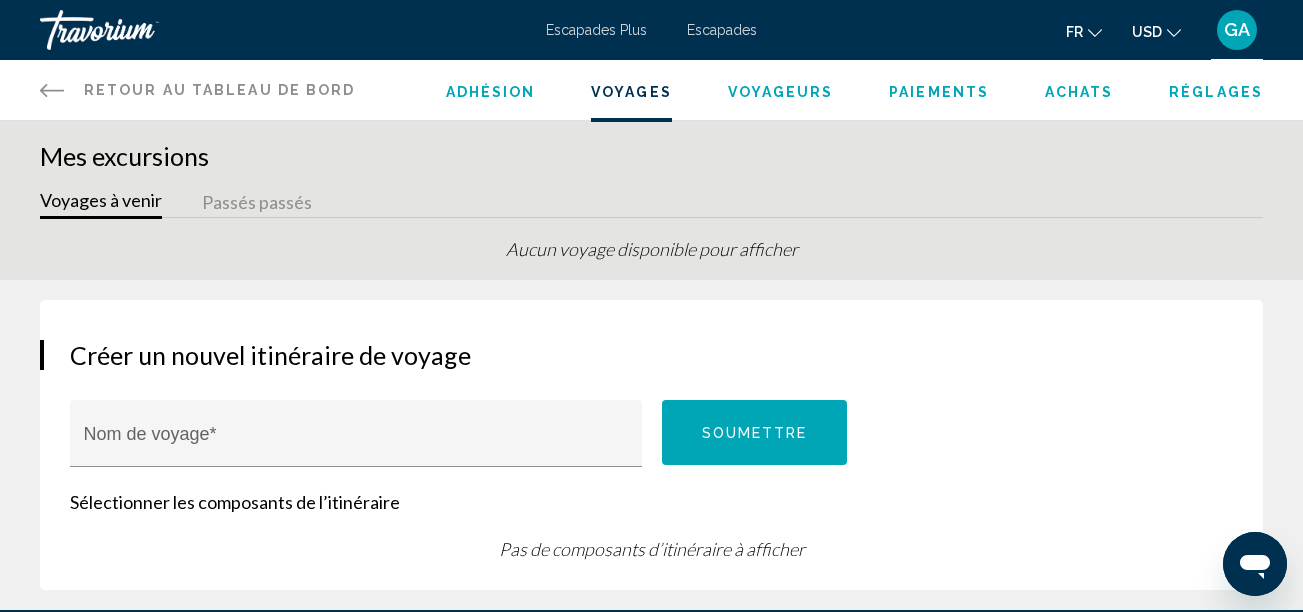 click on "Voyageurs" at bounding box center (781, 92) 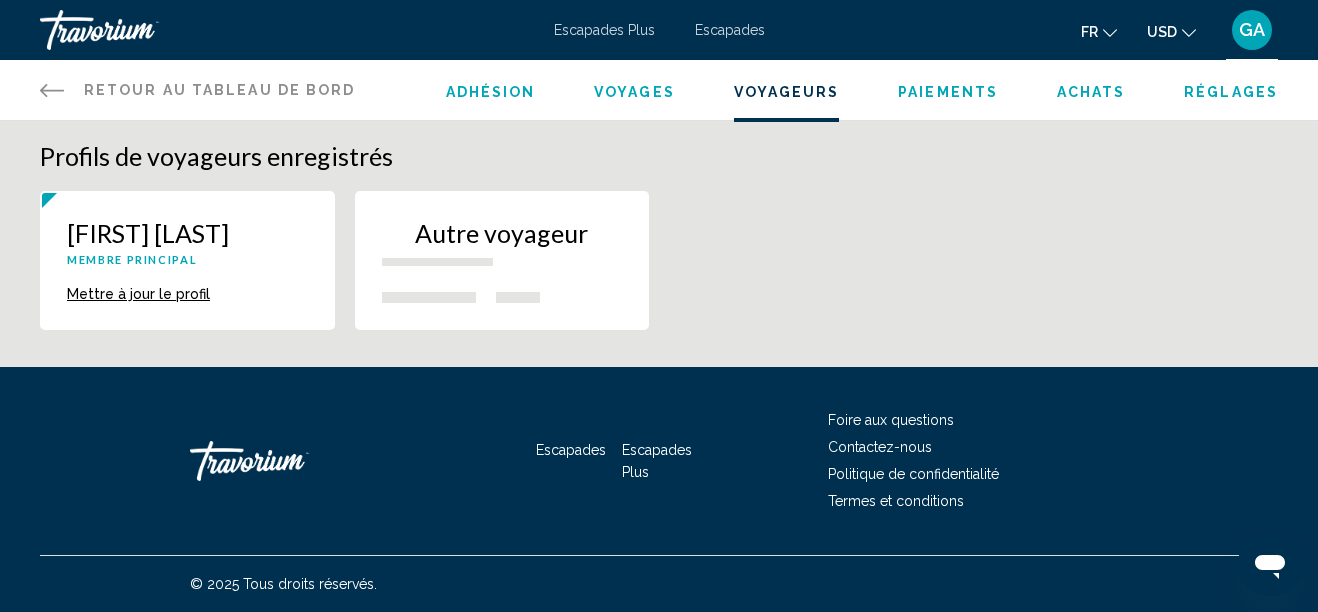click on "Adhésion" at bounding box center [491, 92] 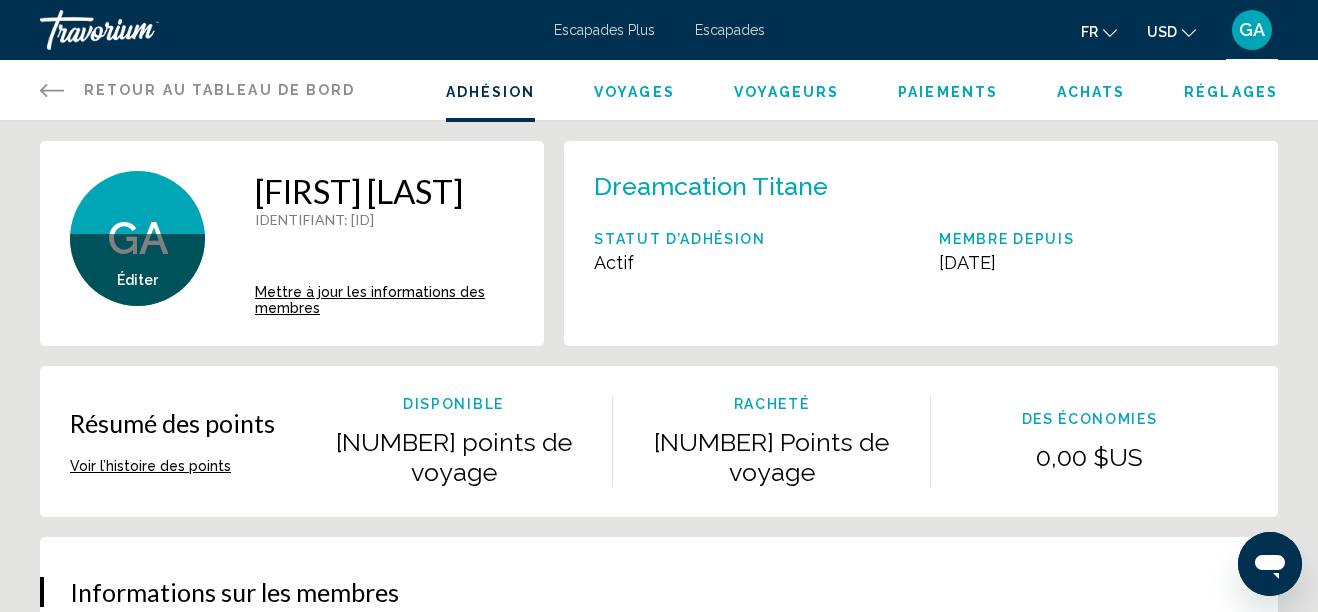 type 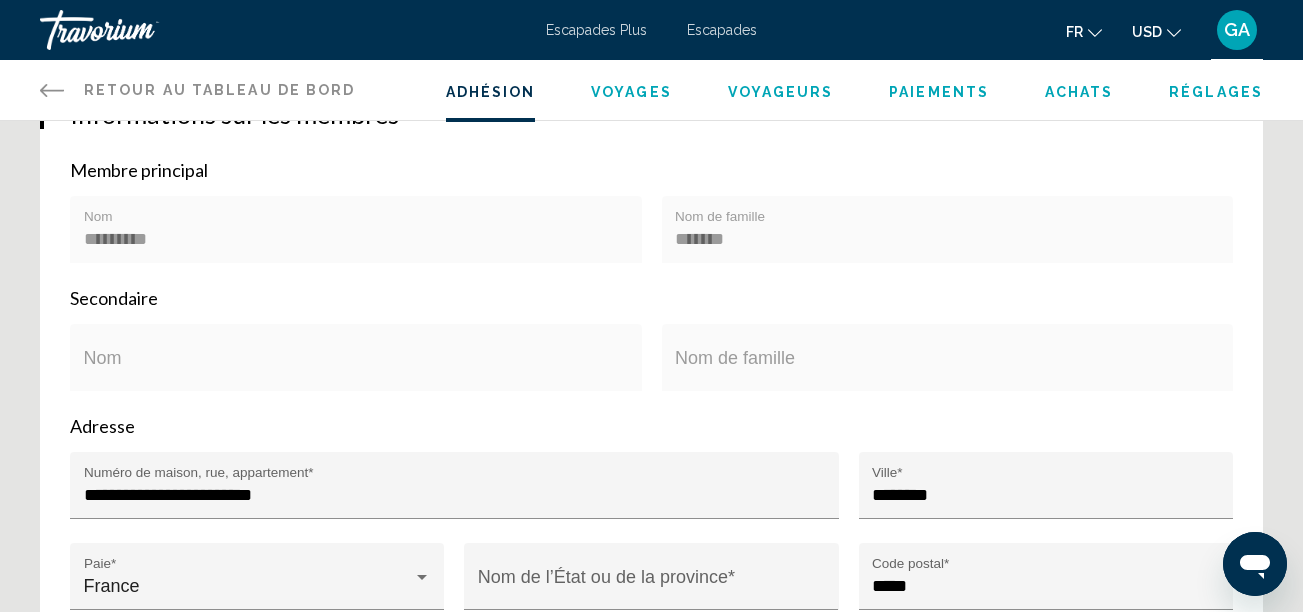 scroll, scrollTop: 600, scrollLeft: 0, axis: vertical 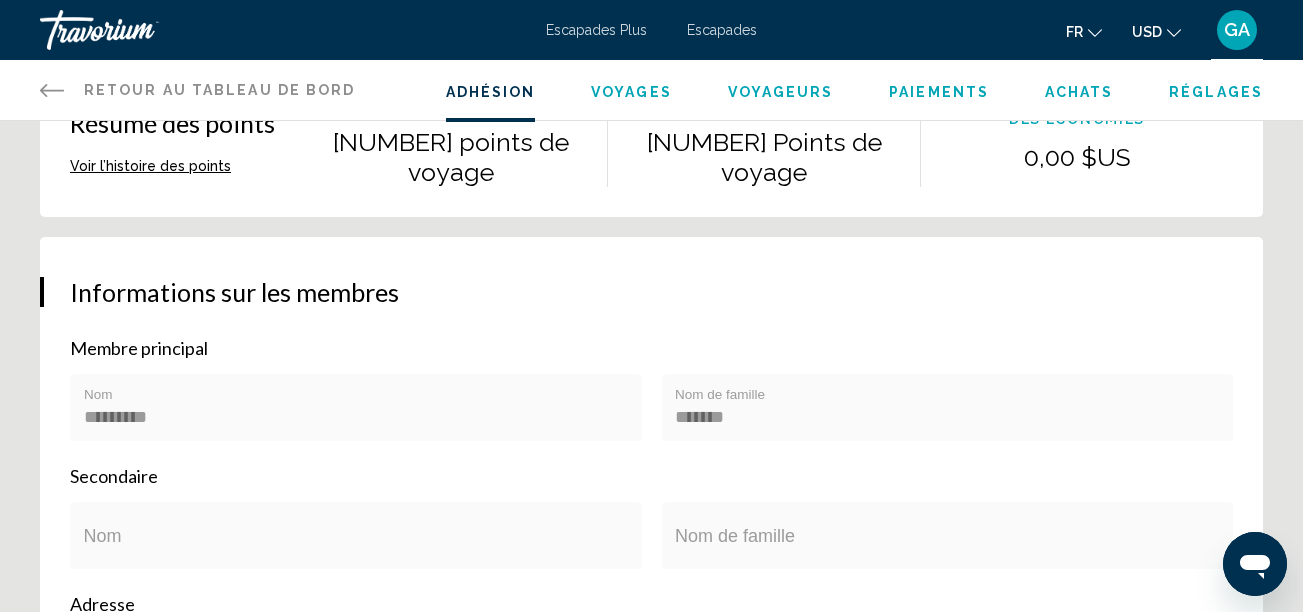 click on "Nom de famille" at bounding box center [947, 541] 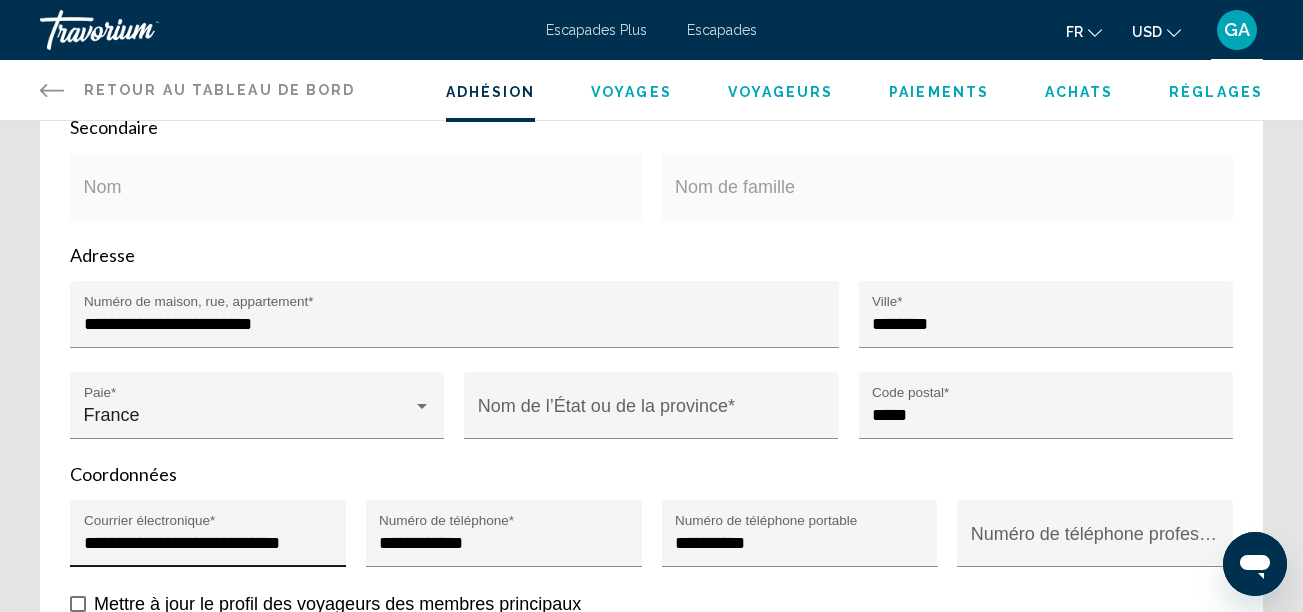 scroll, scrollTop: 427, scrollLeft: 0, axis: vertical 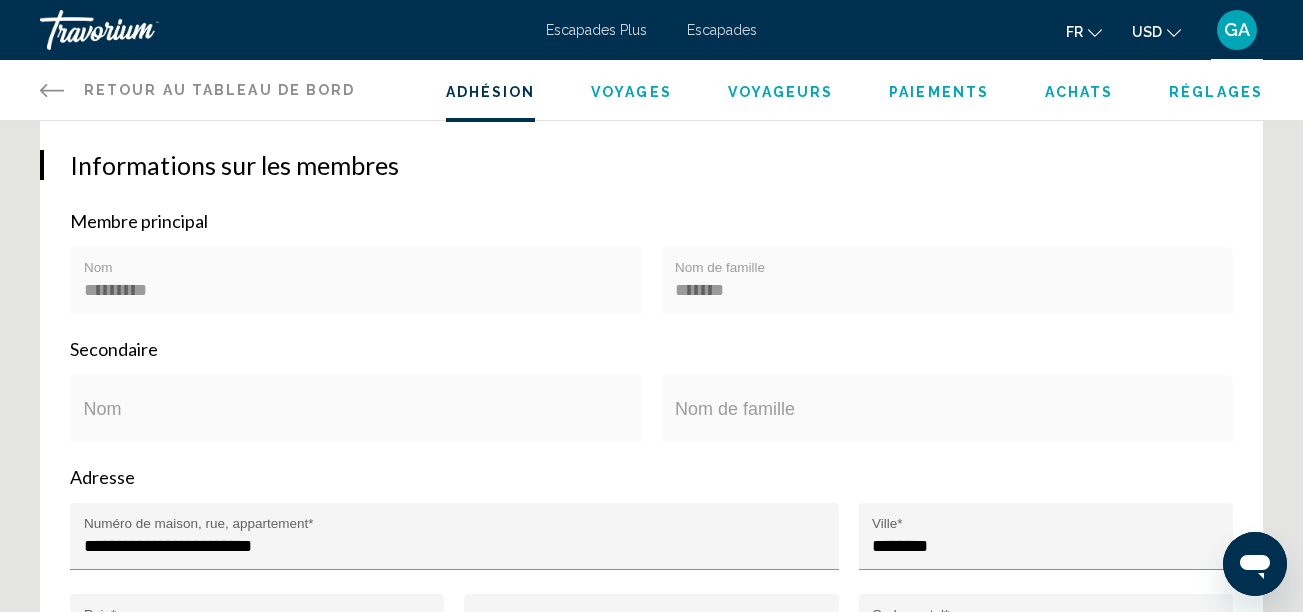 click on "Nom" at bounding box center (356, 414) 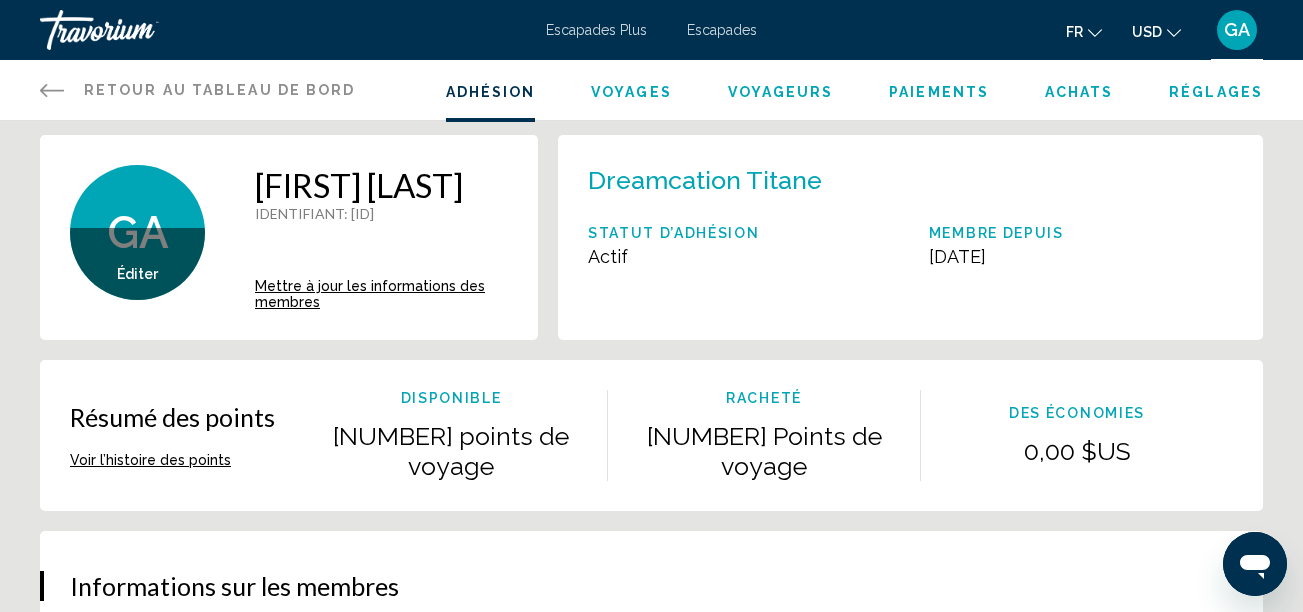 scroll, scrollTop: 0, scrollLeft: 0, axis: both 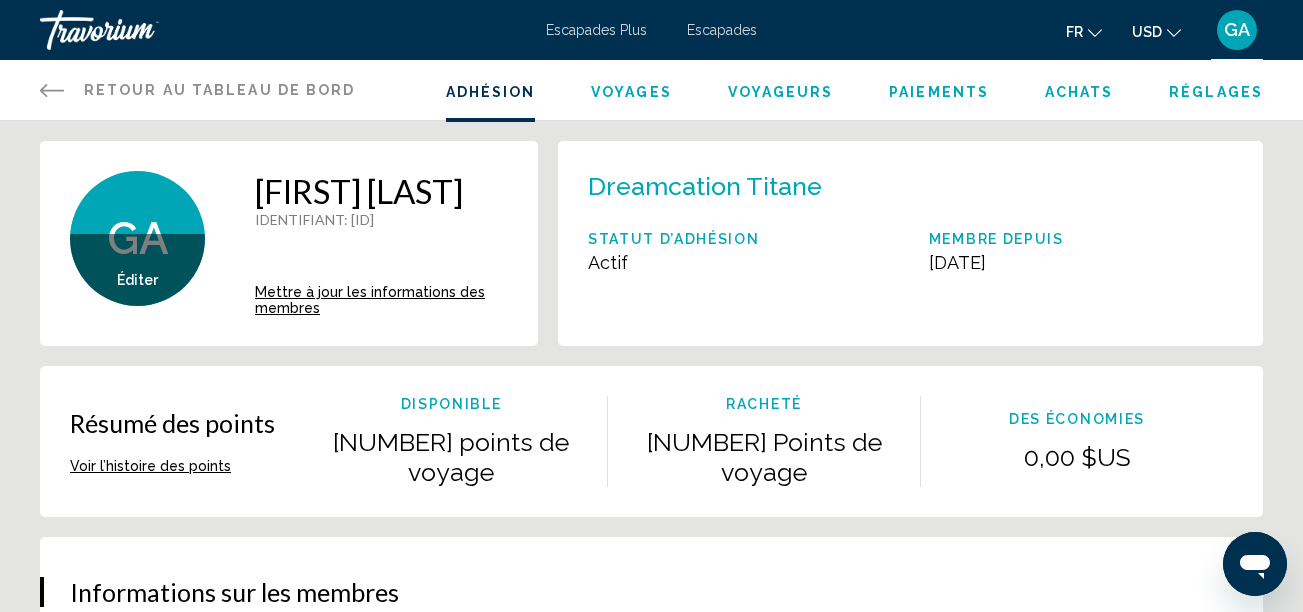 click on "Réglages" at bounding box center (1216, 92) 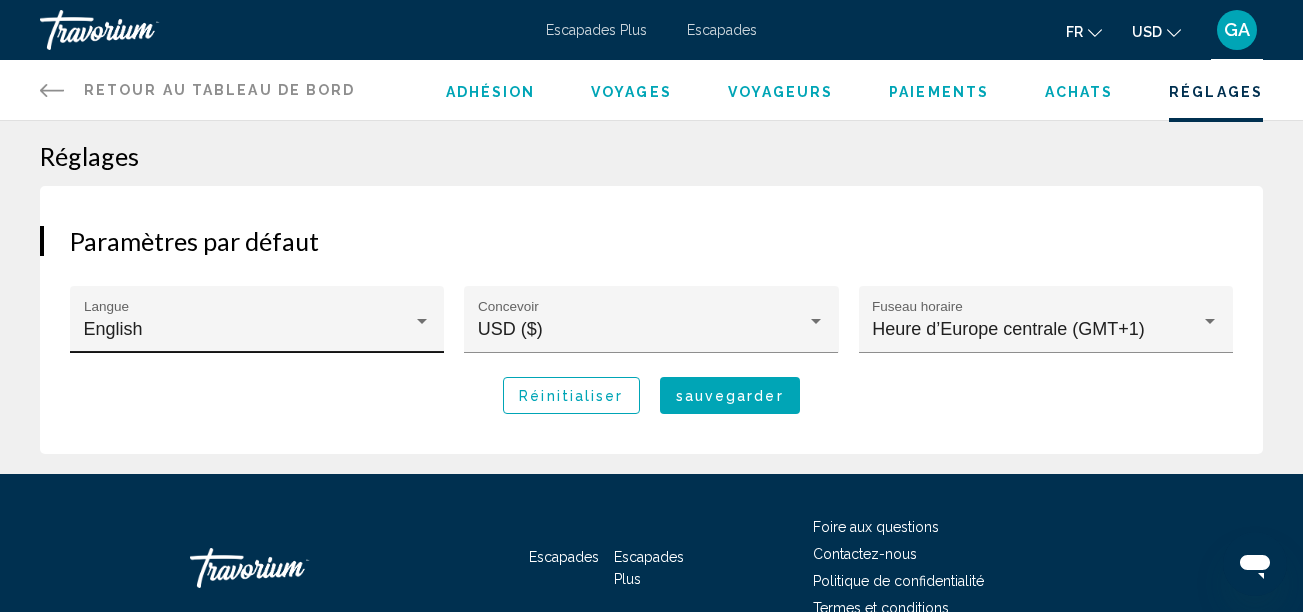 click on "English Langue" at bounding box center (257, 326) 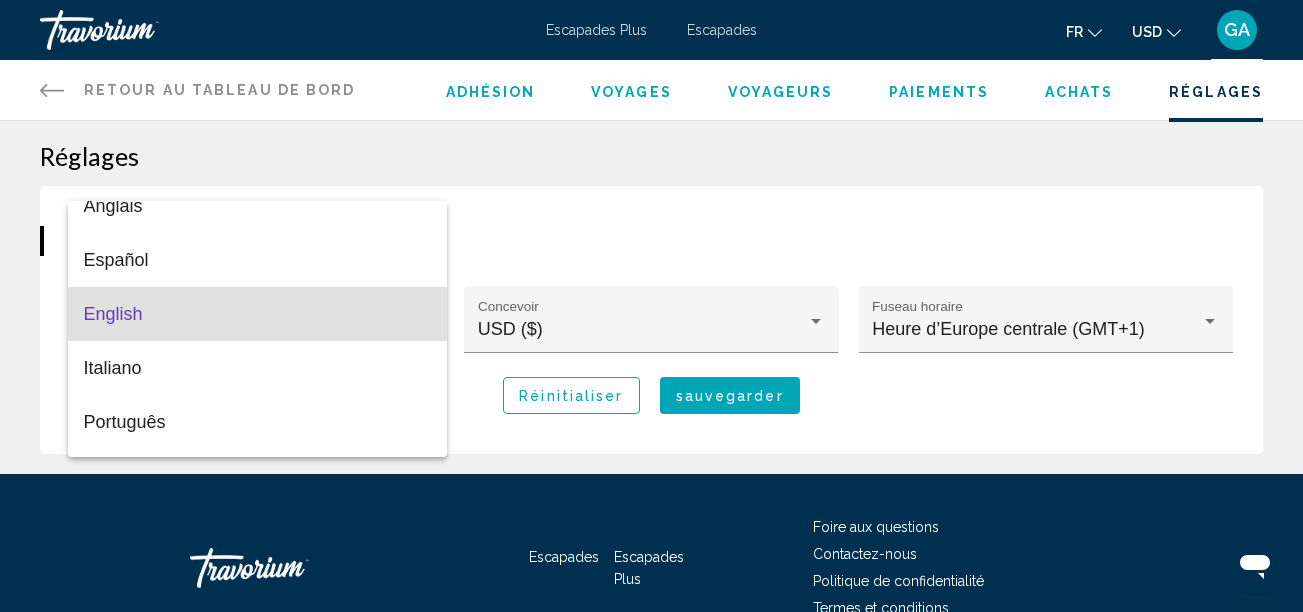 scroll, scrollTop: 0, scrollLeft: 0, axis: both 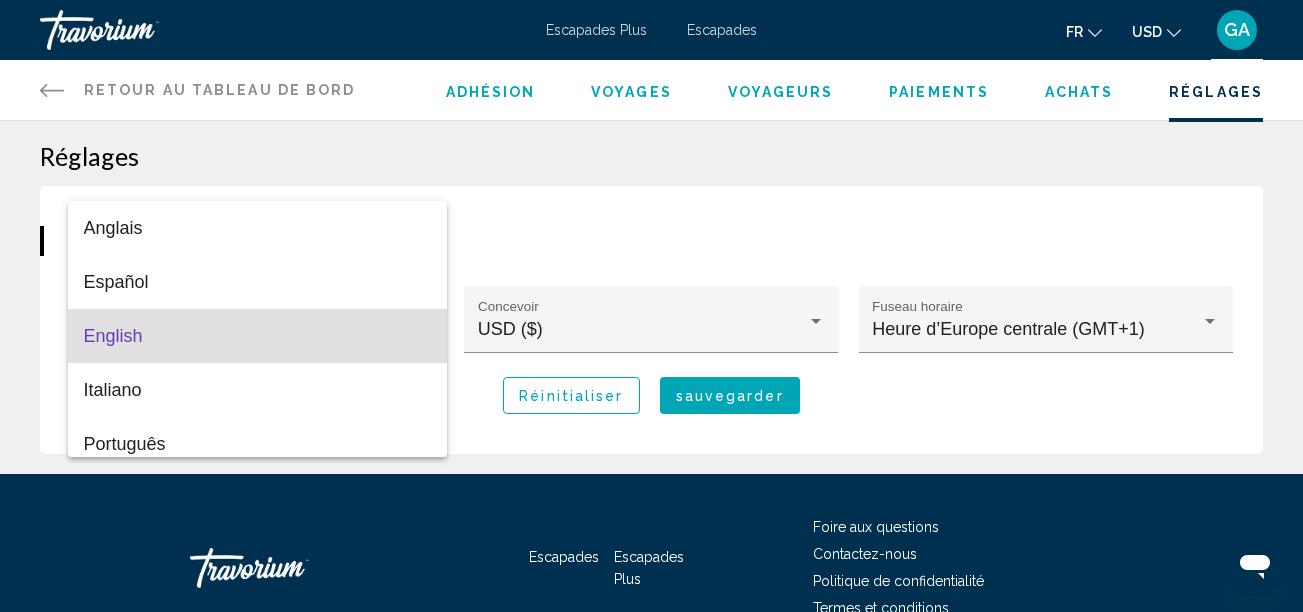 click at bounding box center [651, 306] 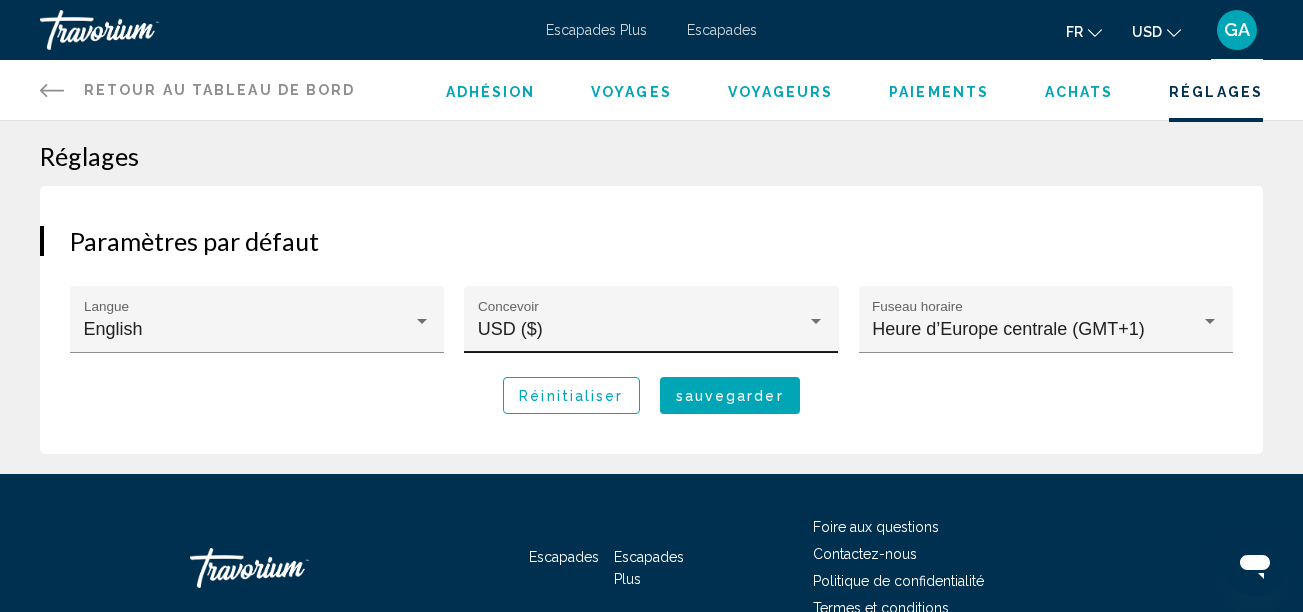 click at bounding box center (816, 321) 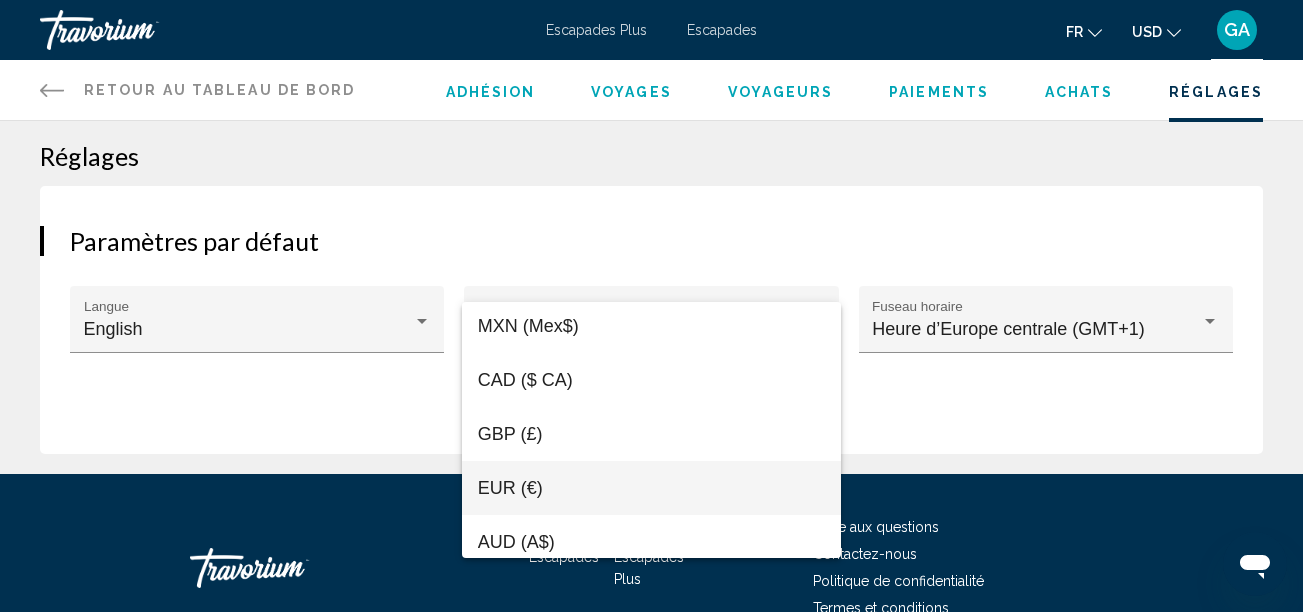 scroll, scrollTop: 176, scrollLeft: 0, axis: vertical 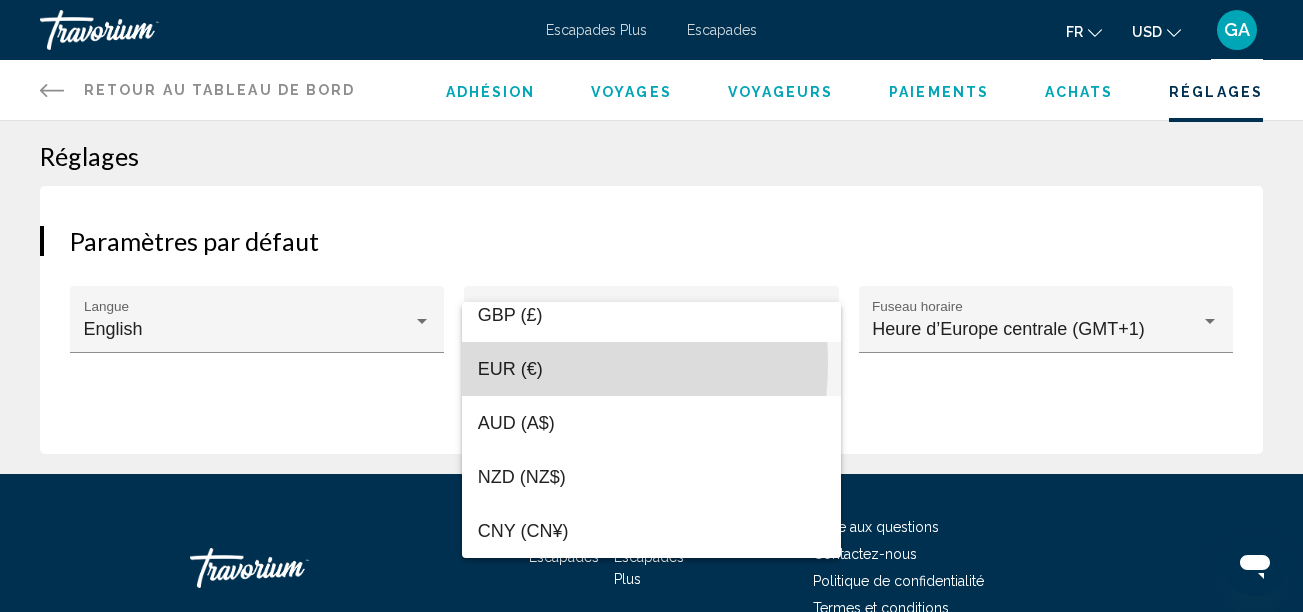 click on "EUR (€)" at bounding box center (510, 369) 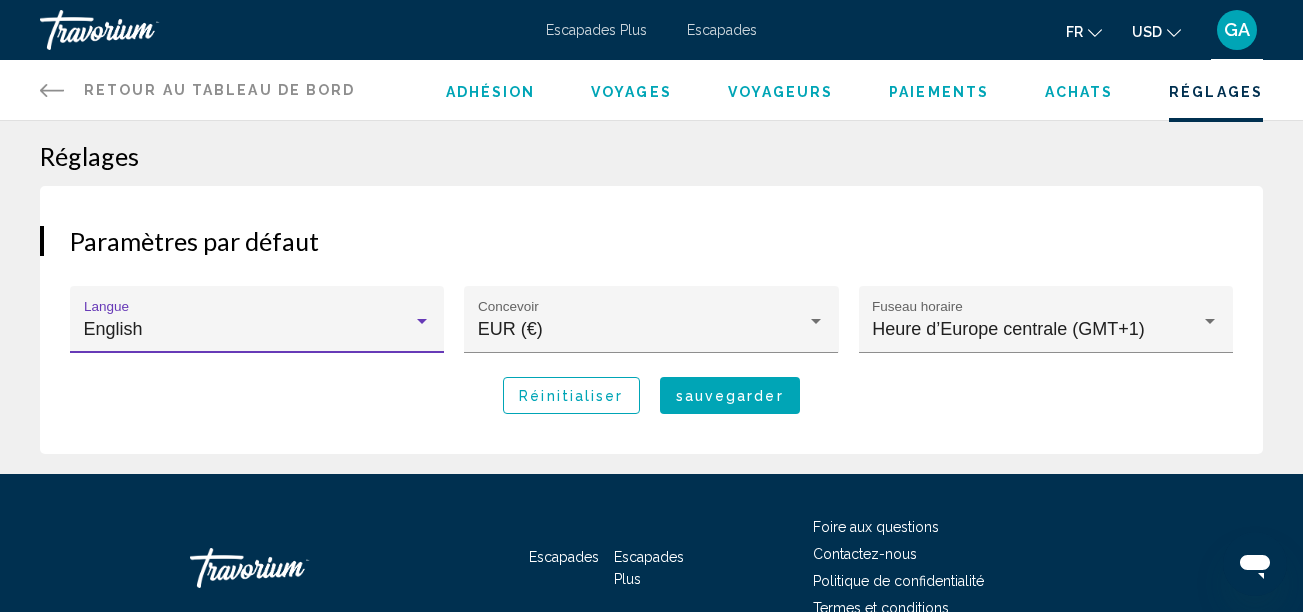 click on "English" at bounding box center (113, 329) 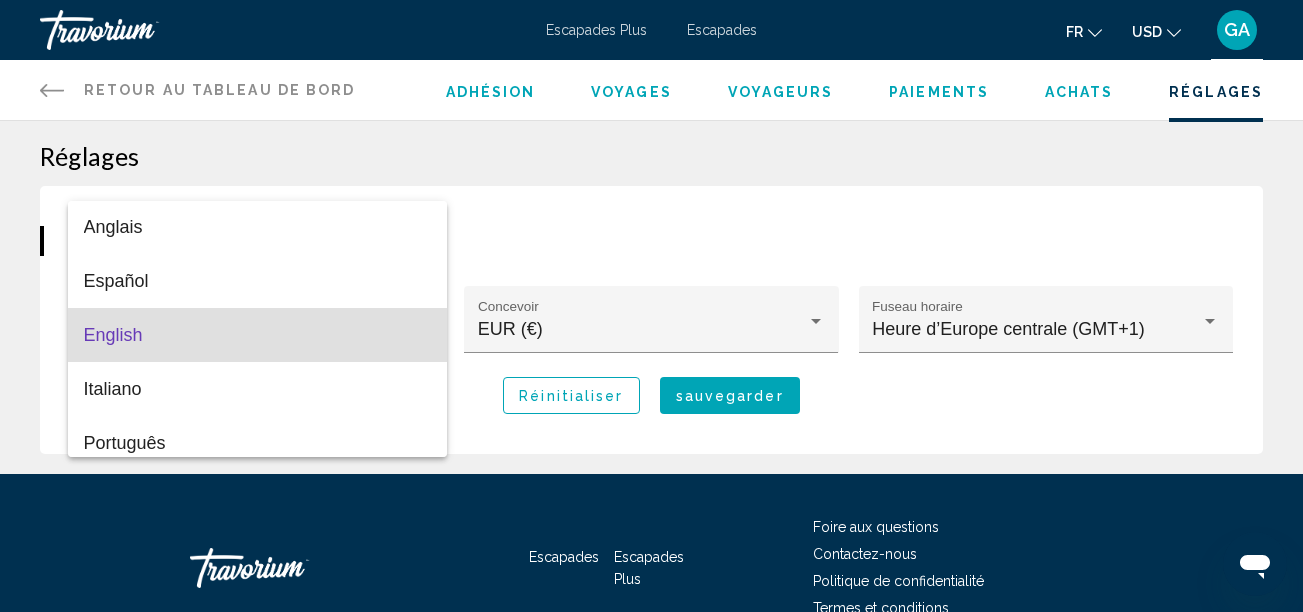 scroll, scrollTop: 0, scrollLeft: 0, axis: both 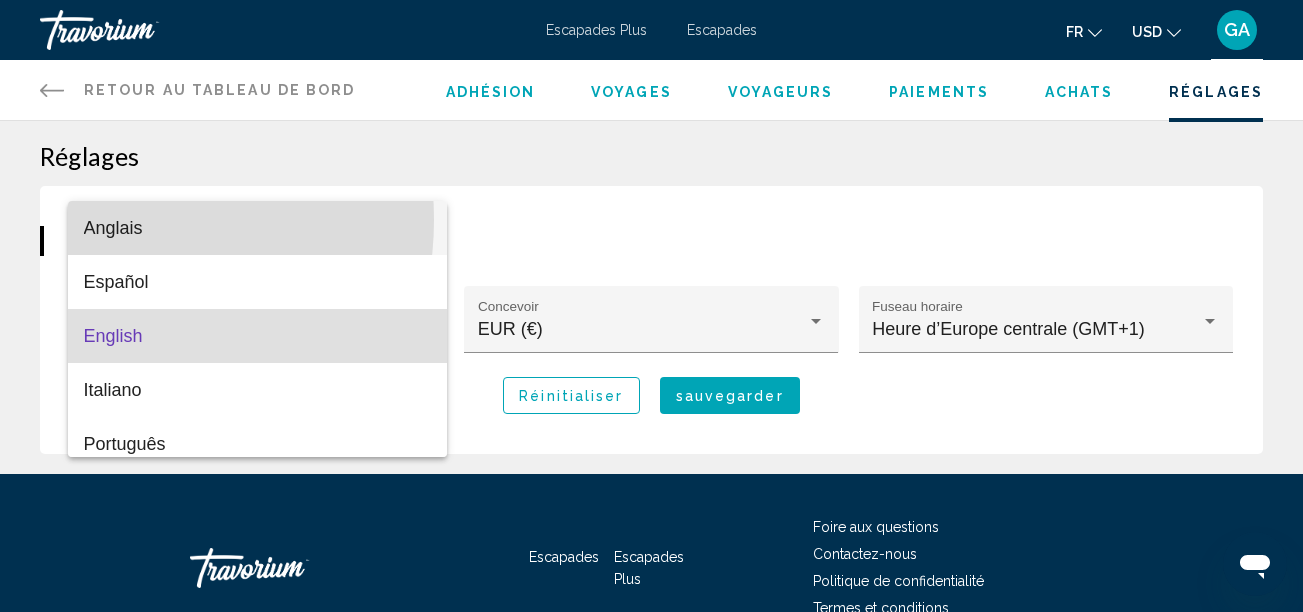 click on "Anglais" at bounding box center (113, 228) 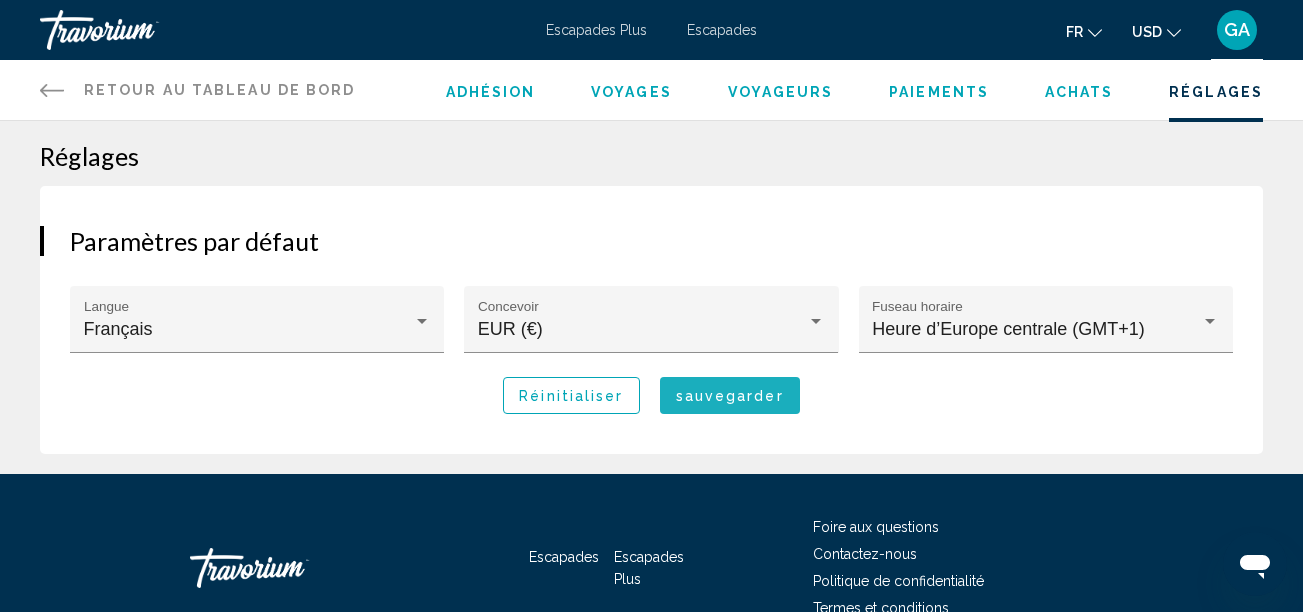 click on "sauvegarder" at bounding box center [730, 396] 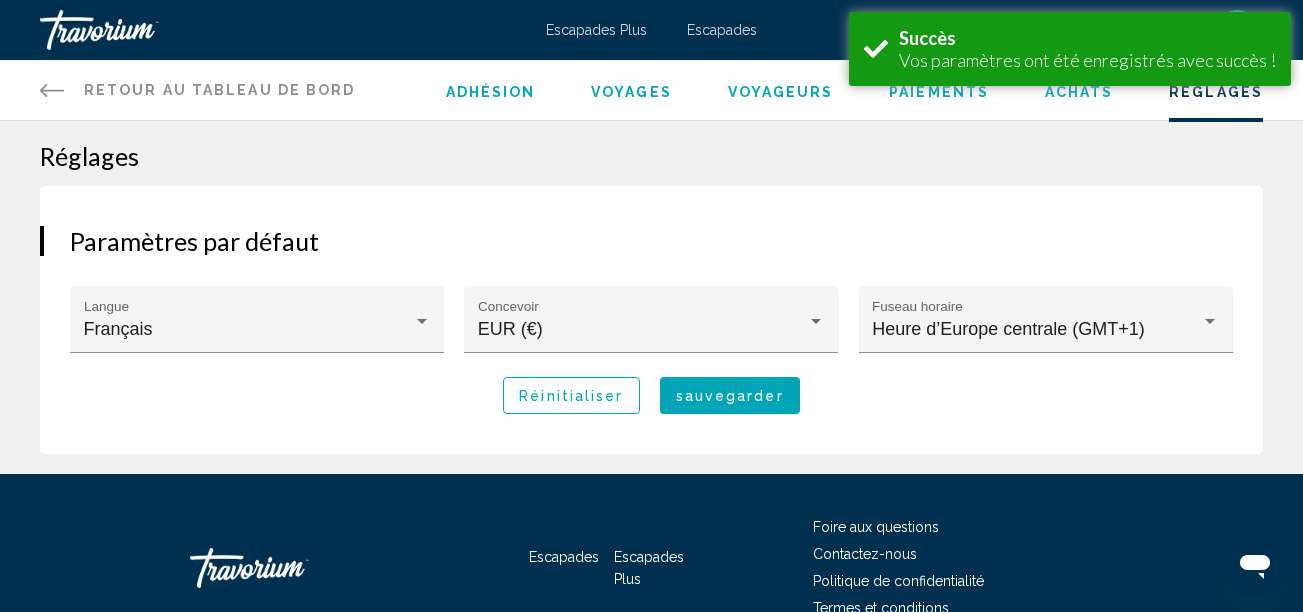 click on "Achats" at bounding box center [1079, 92] 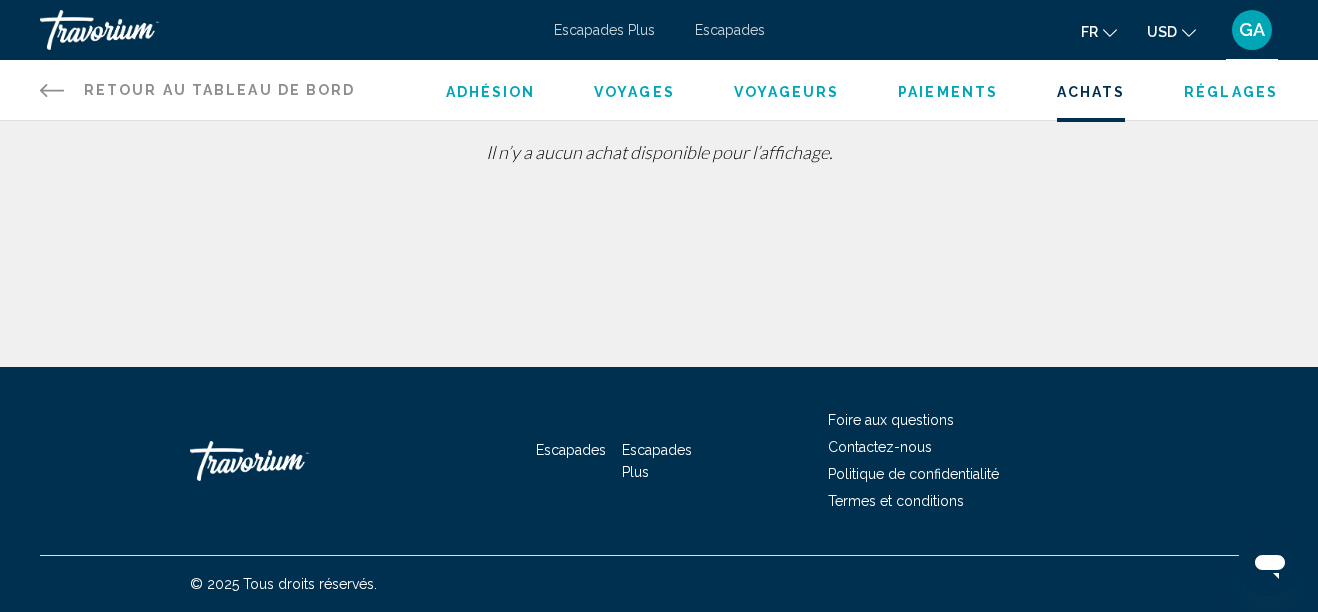 click on "Adhésion" at bounding box center [491, 90] 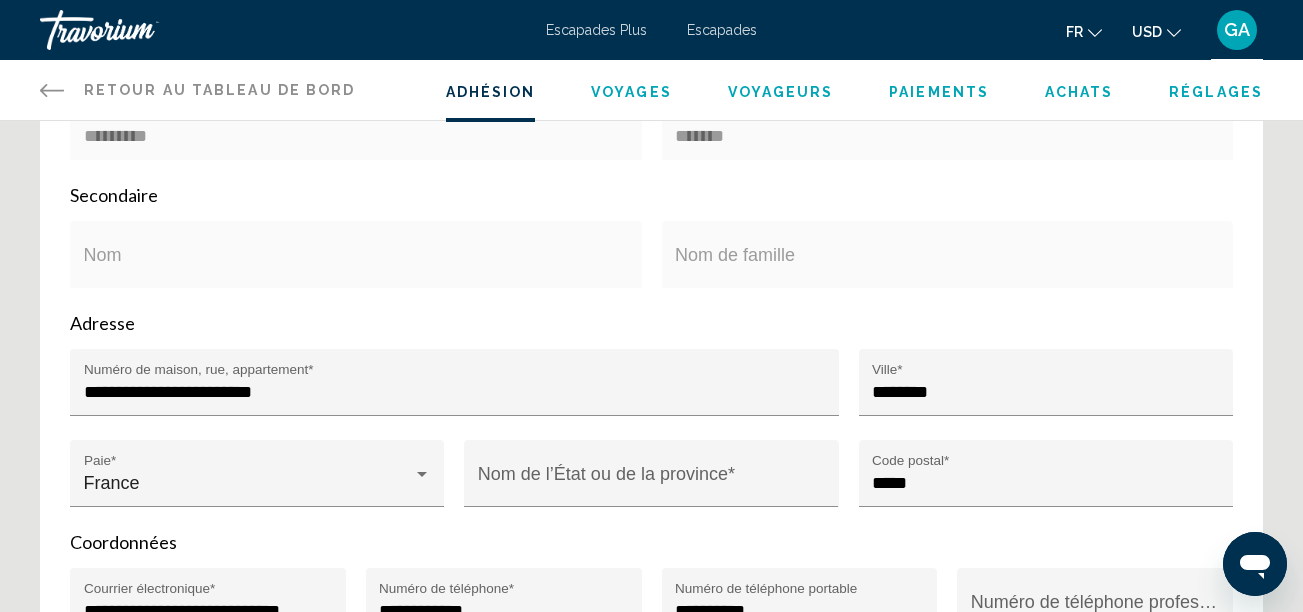 scroll, scrollTop: 600, scrollLeft: 0, axis: vertical 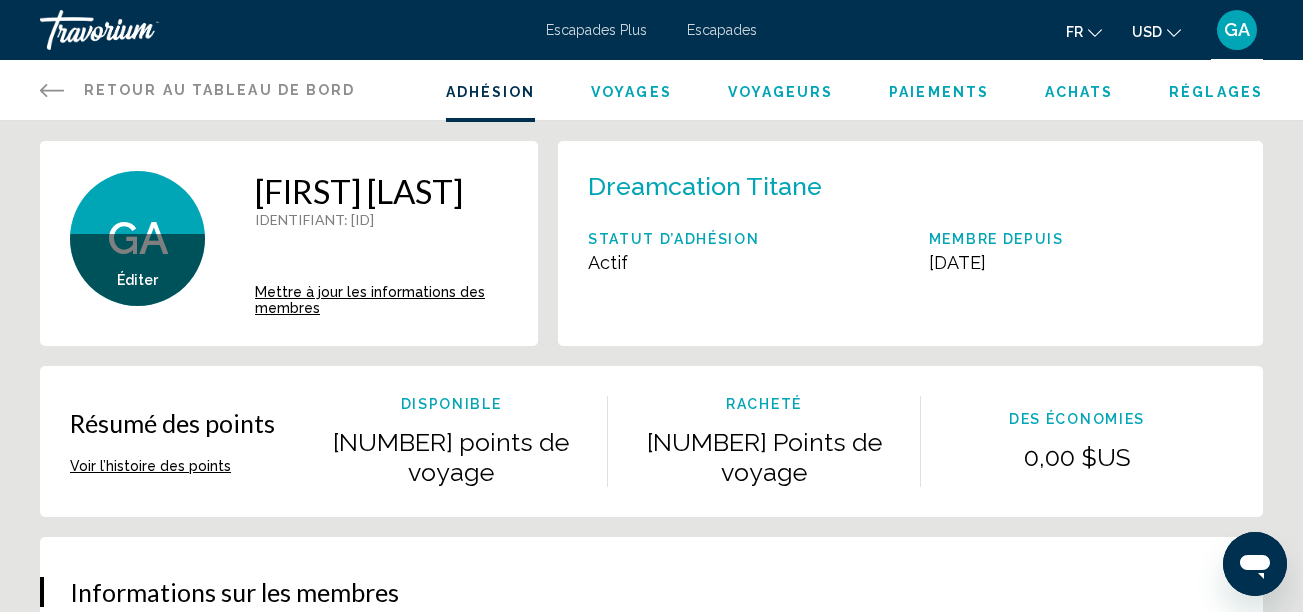 click on "Escapades Plus" at bounding box center (596, 30) 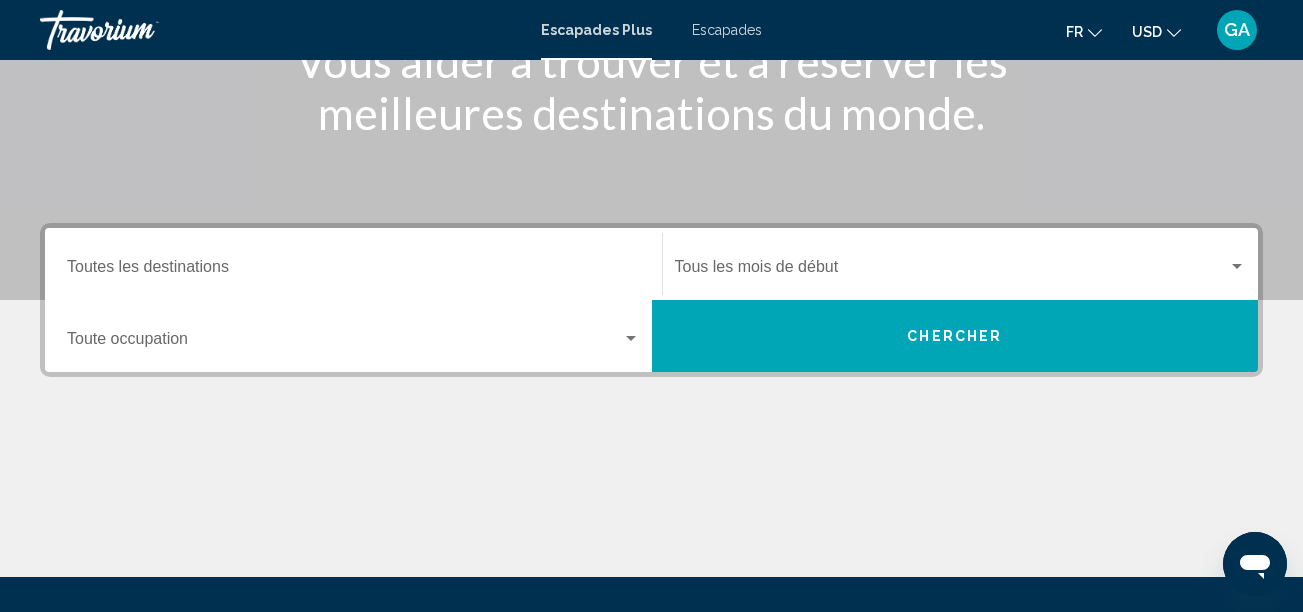 scroll, scrollTop: 0, scrollLeft: 0, axis: both 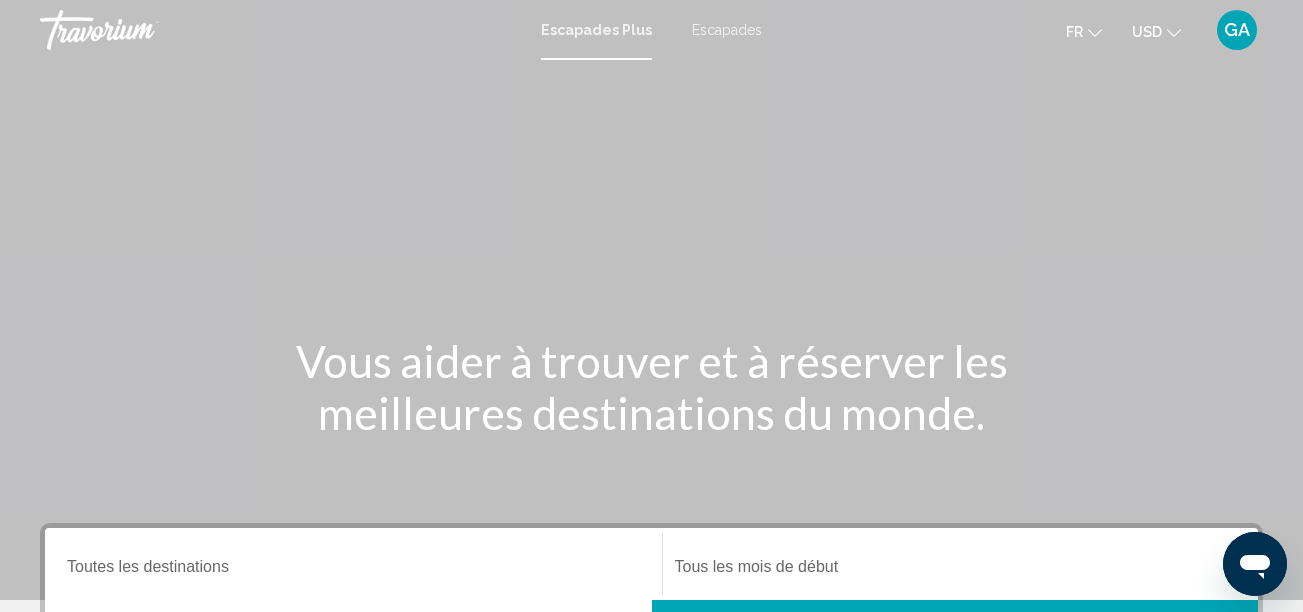 click on "Escapades" at bounding box center (727, 30) 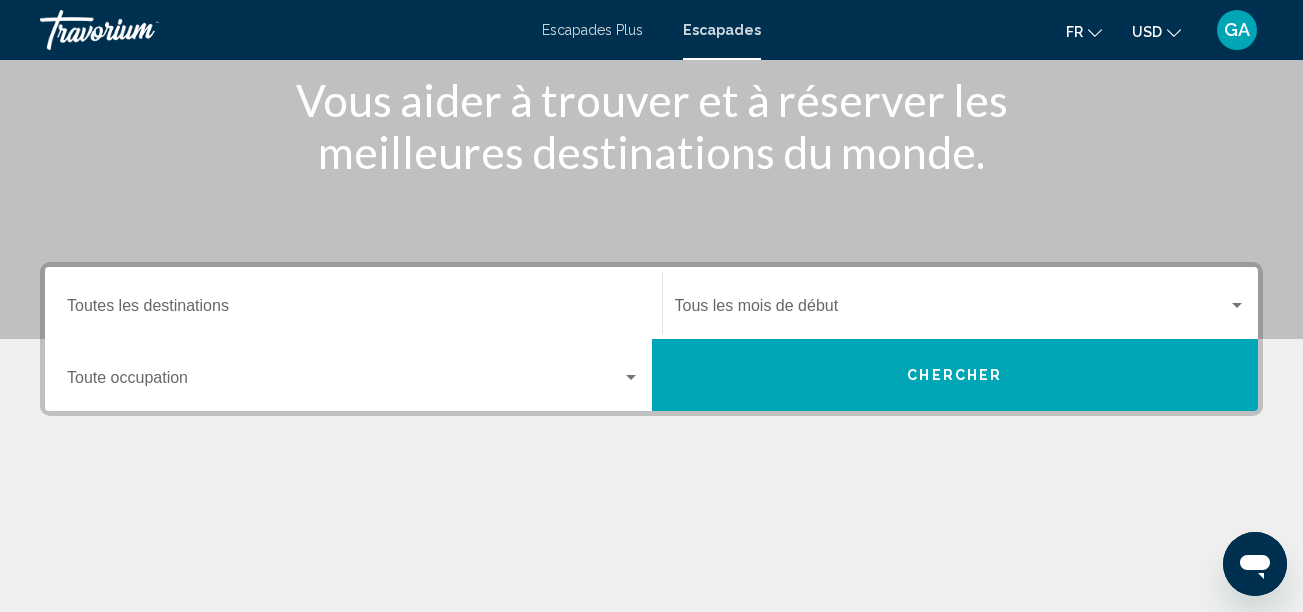 scroll, scrollTop: 300, scrollLeft: 0, axis: vertical 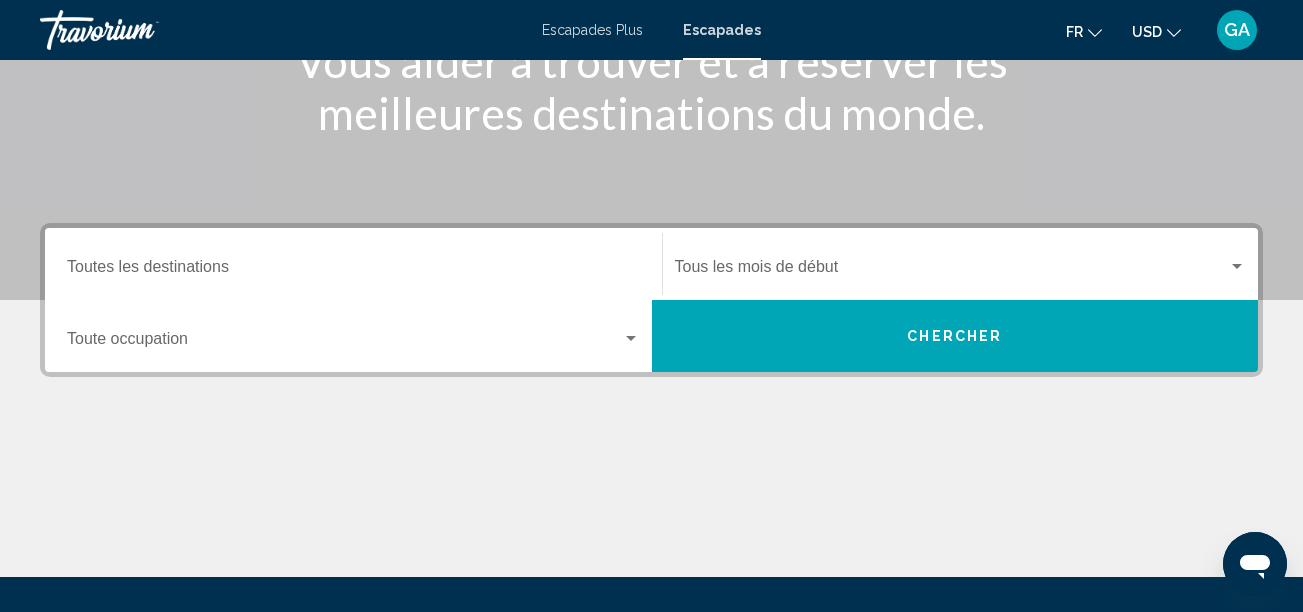 click at bounding box center [344, 343] 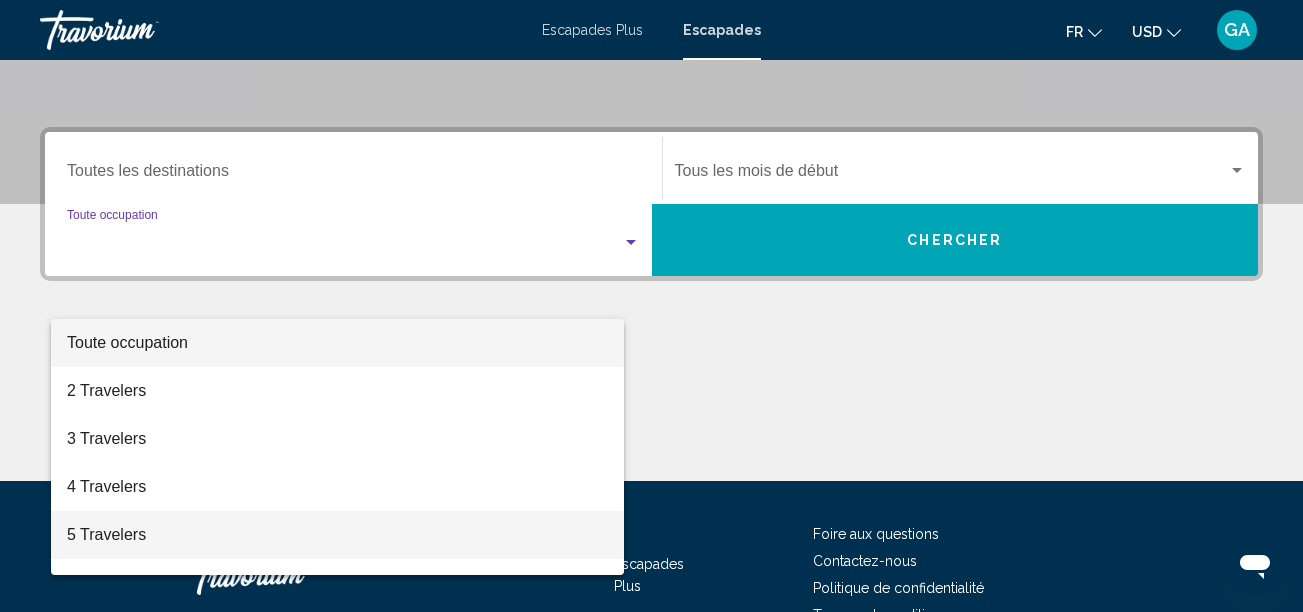 scroll, scrollTop: 458, scrollLeft: 0, axis: vertical 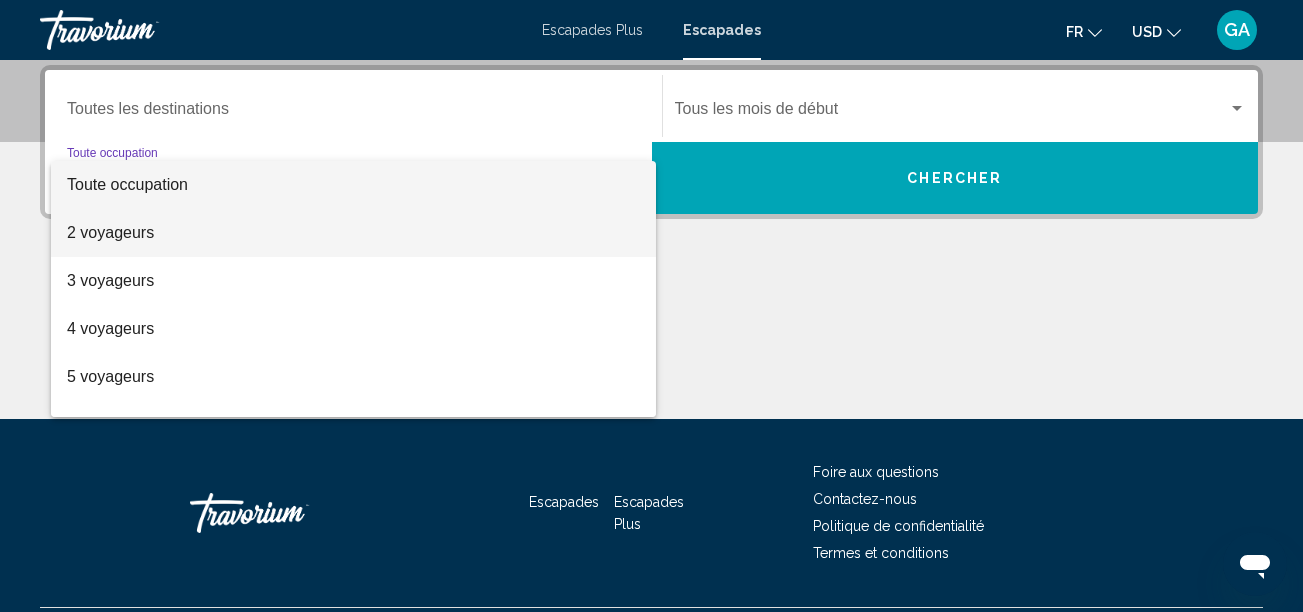 click on "2 voyageurs" at bounding box center [110, 232] 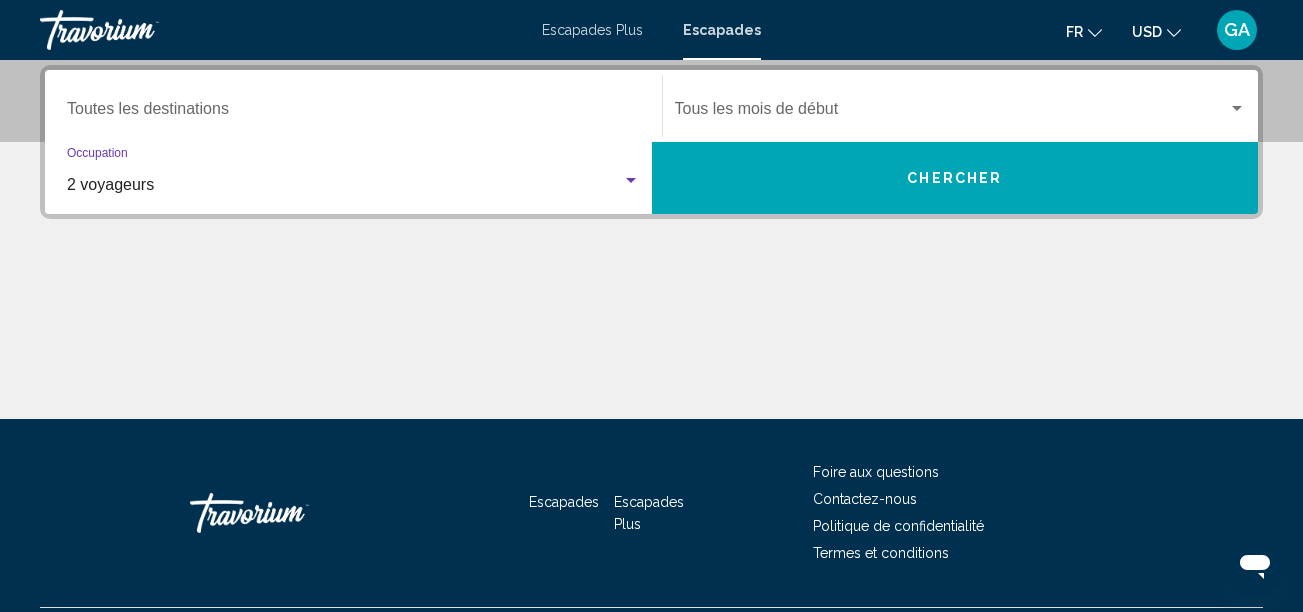 click at bounding box center [952, 113] 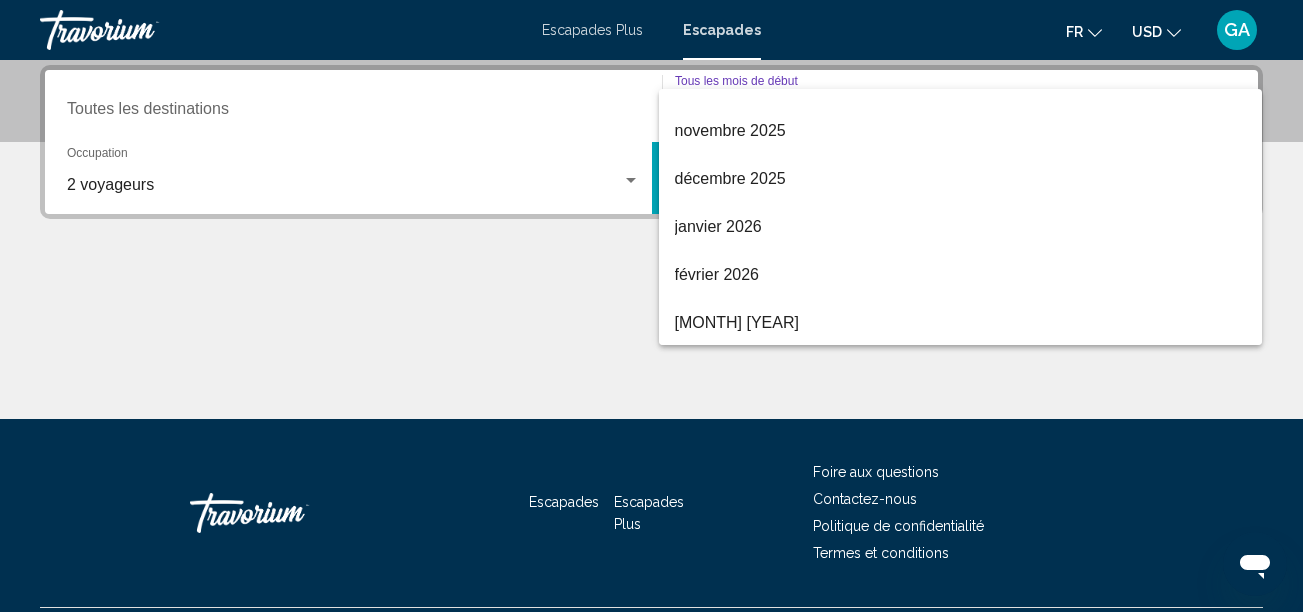 scroll, scrollTop: 416, scrollLeft: 0, axis: vertical 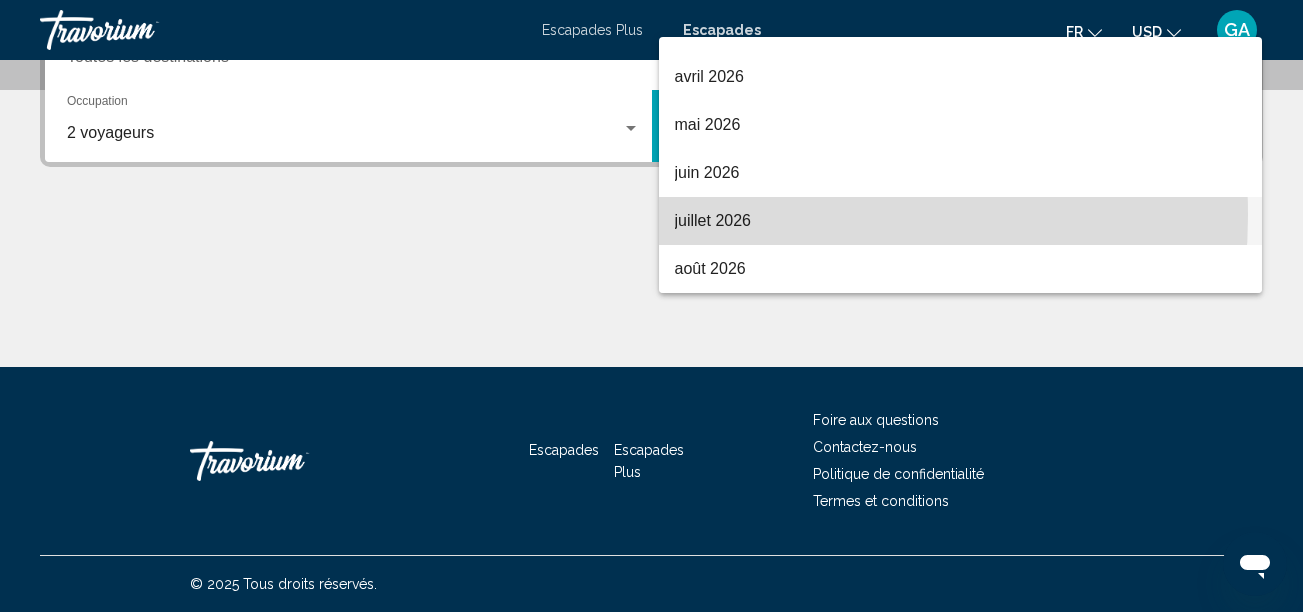 click on "juillet 2026" at bounding box center (713, 220) 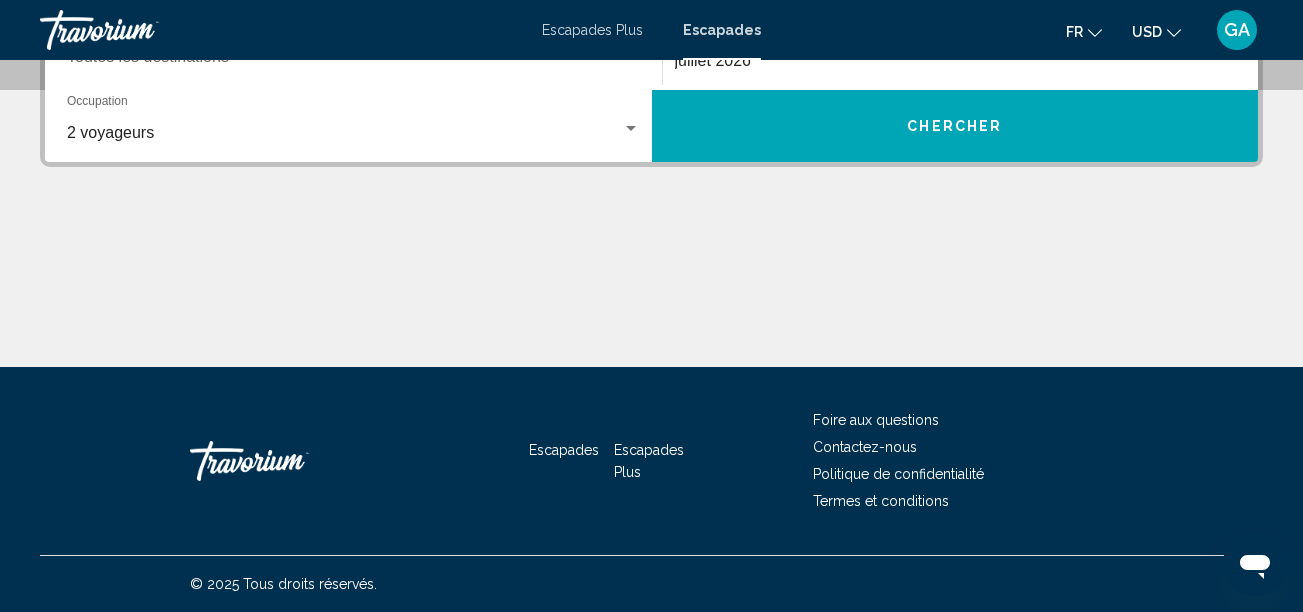 click on "Chercher" at bounding box center (954, 127) 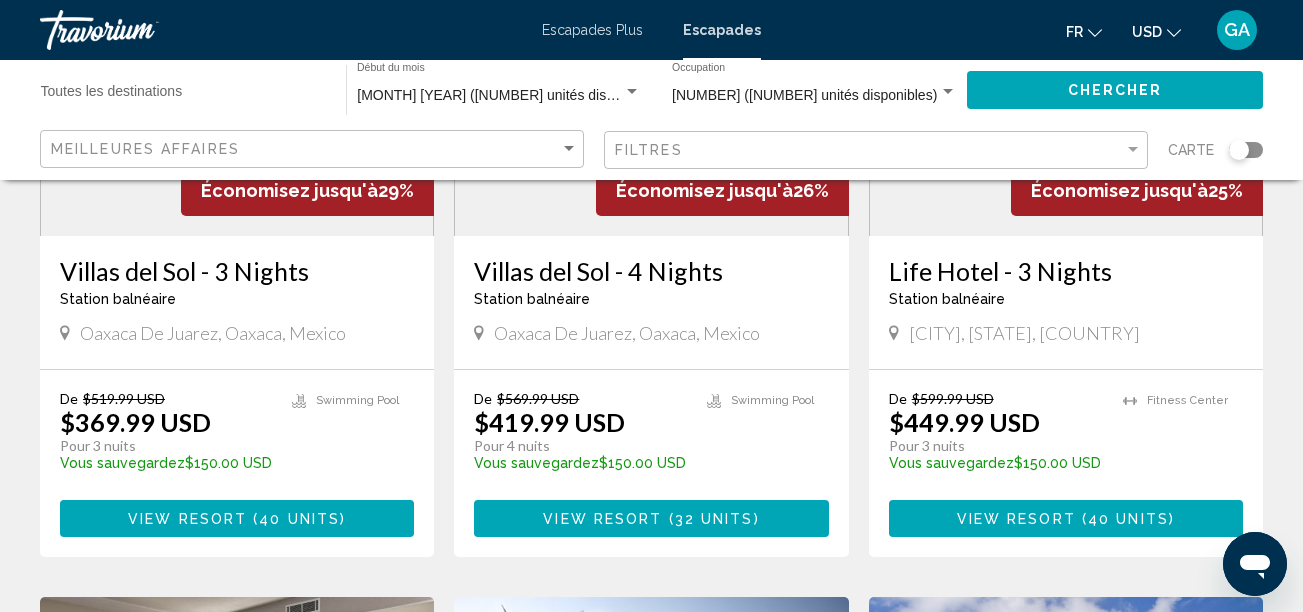 scroll, scrollTop: 400, scrollLeft: 0, axis: vertical 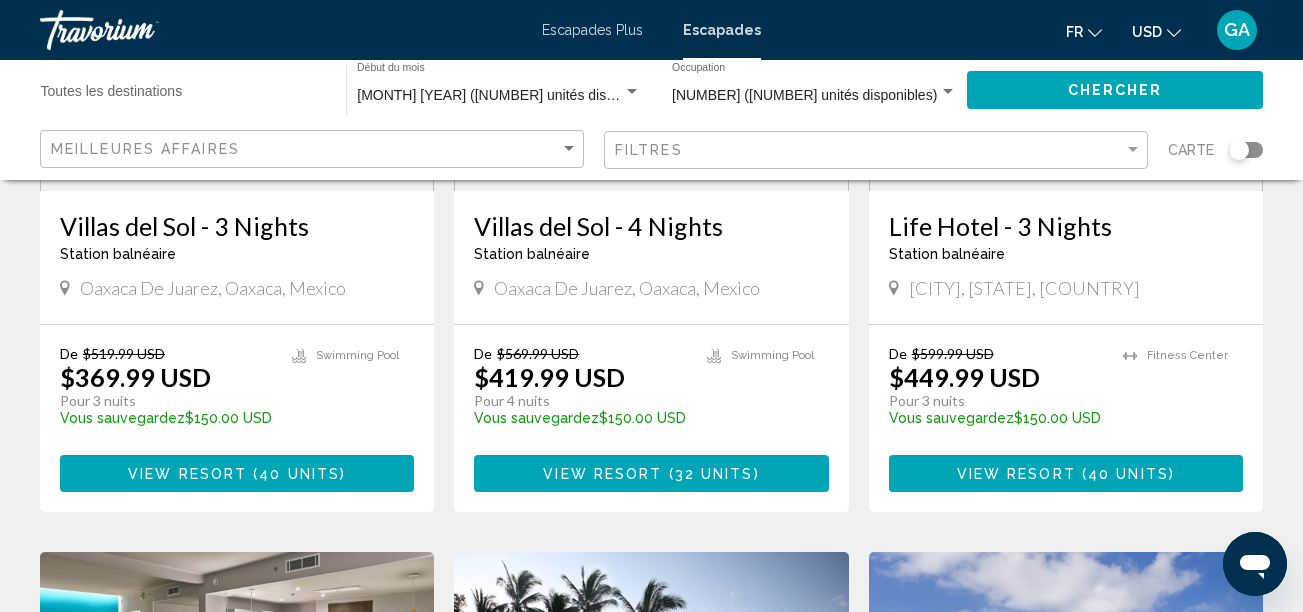 drag, startPoint x: 252, startPoint y: 471, endPoint x: 305, endPoint y: 502, distance: 61.400326 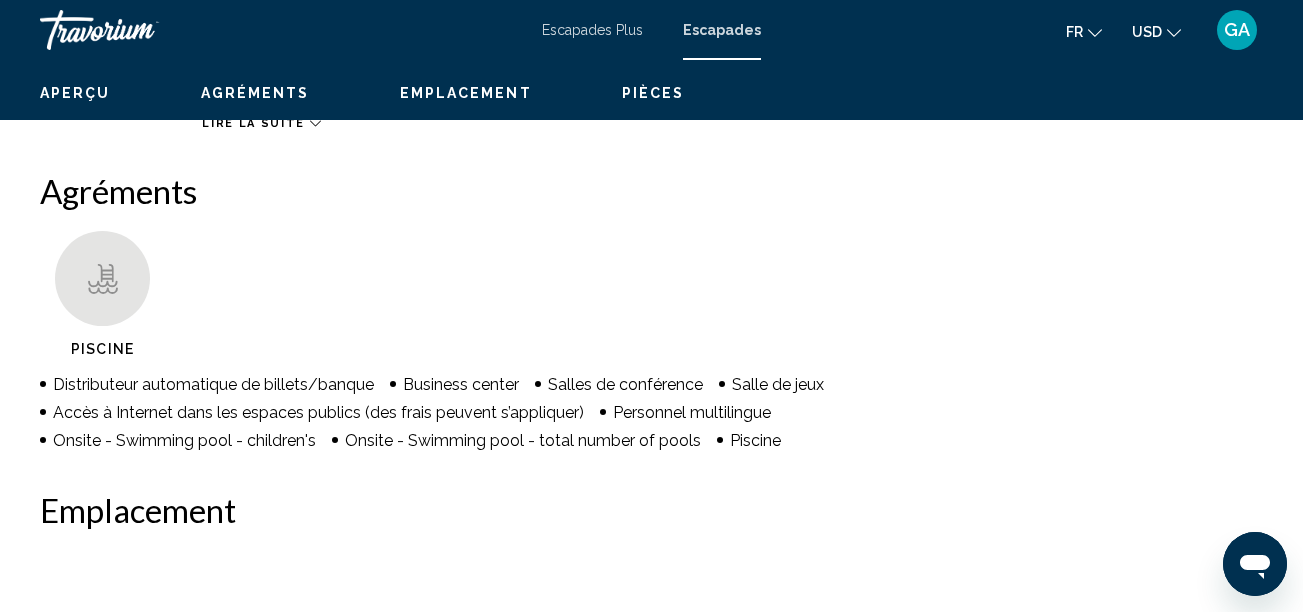 scroll, scrollTop: 0, scrollLeft: 0, axis: both 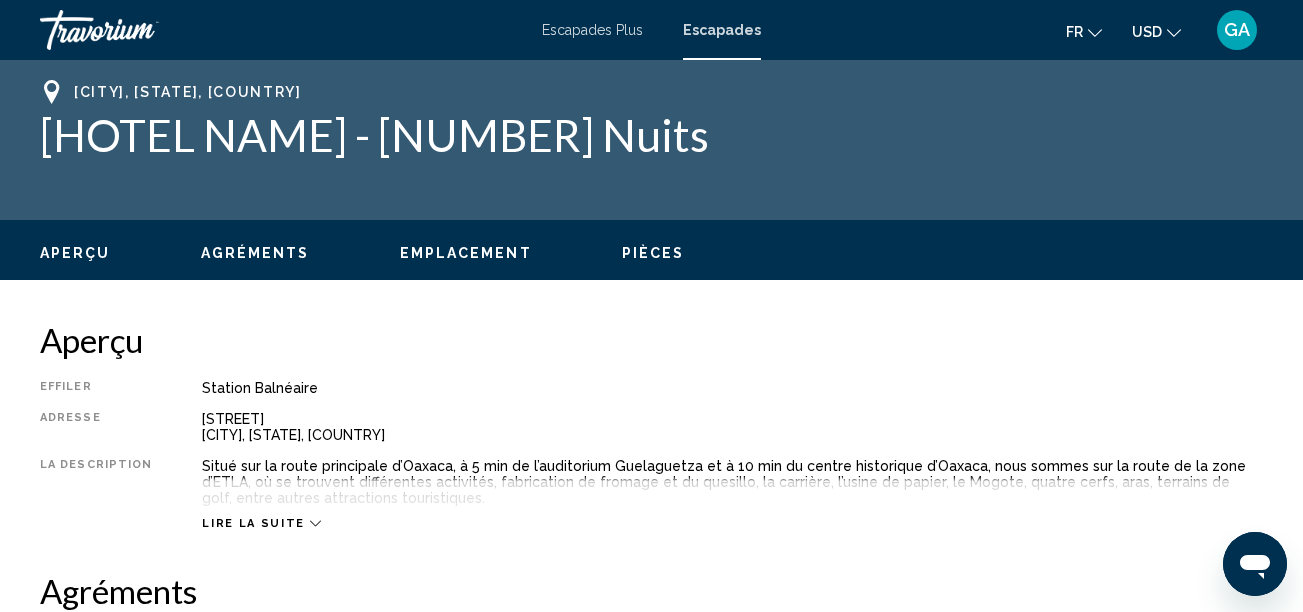 click on "Lire la suite" at bounding box center [253, 523] 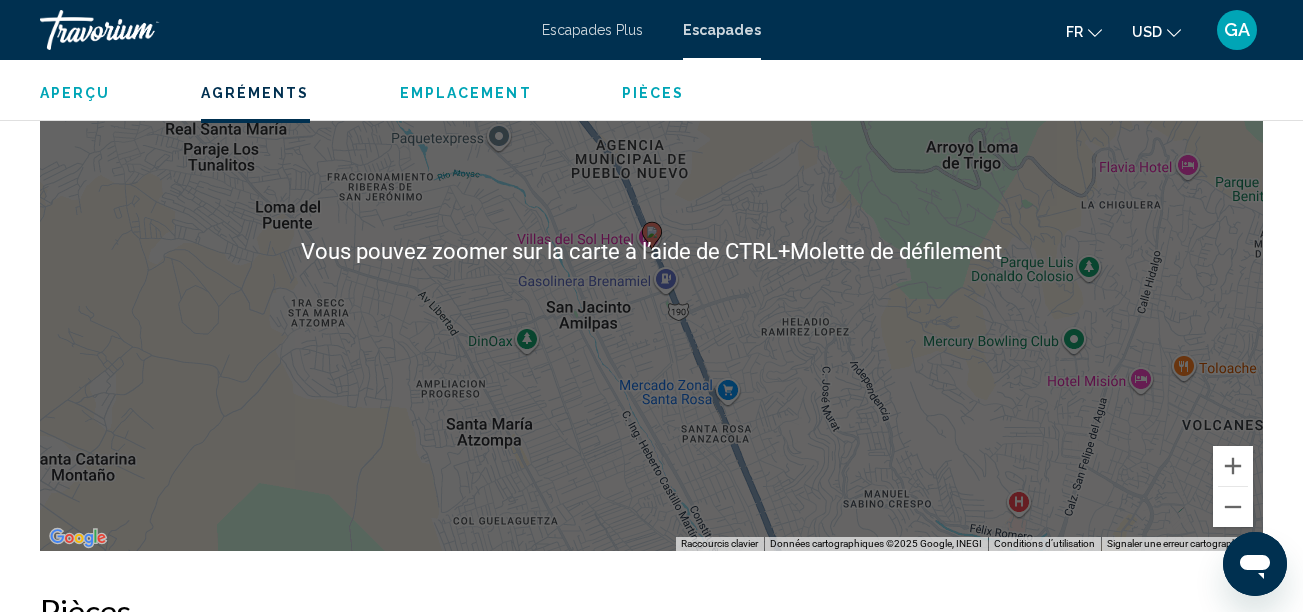 scroll, scrollTop: 100, scrollLeft: 0, axis: vertical 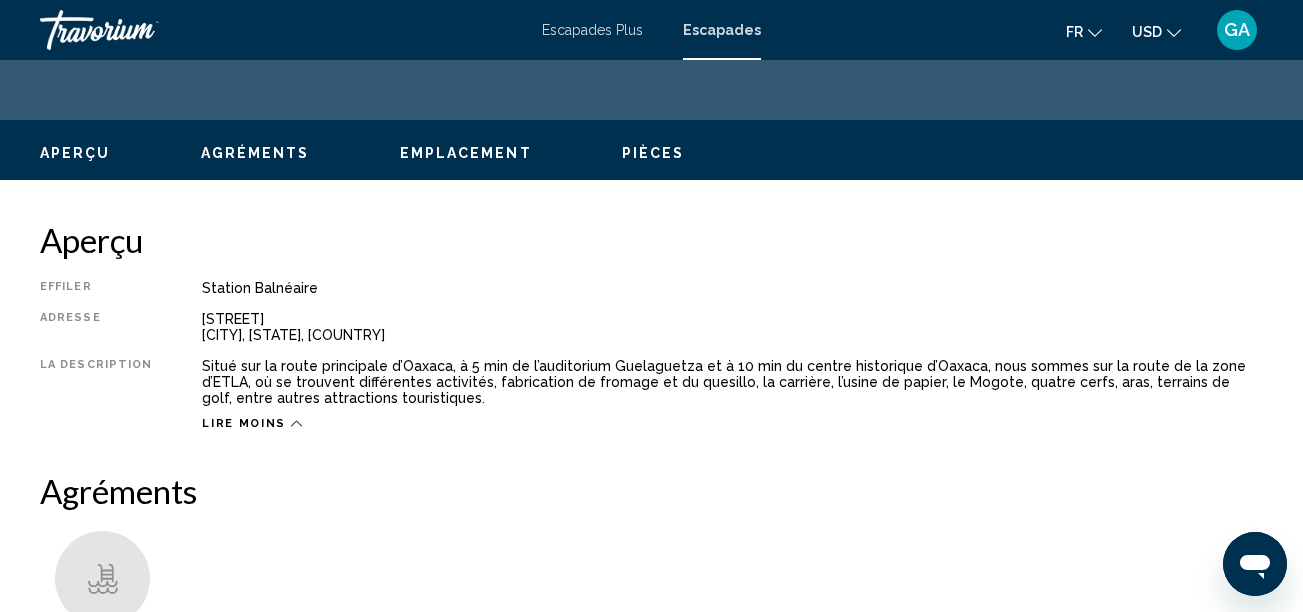 click on "Emplacement" at bounding box center (466, 153) 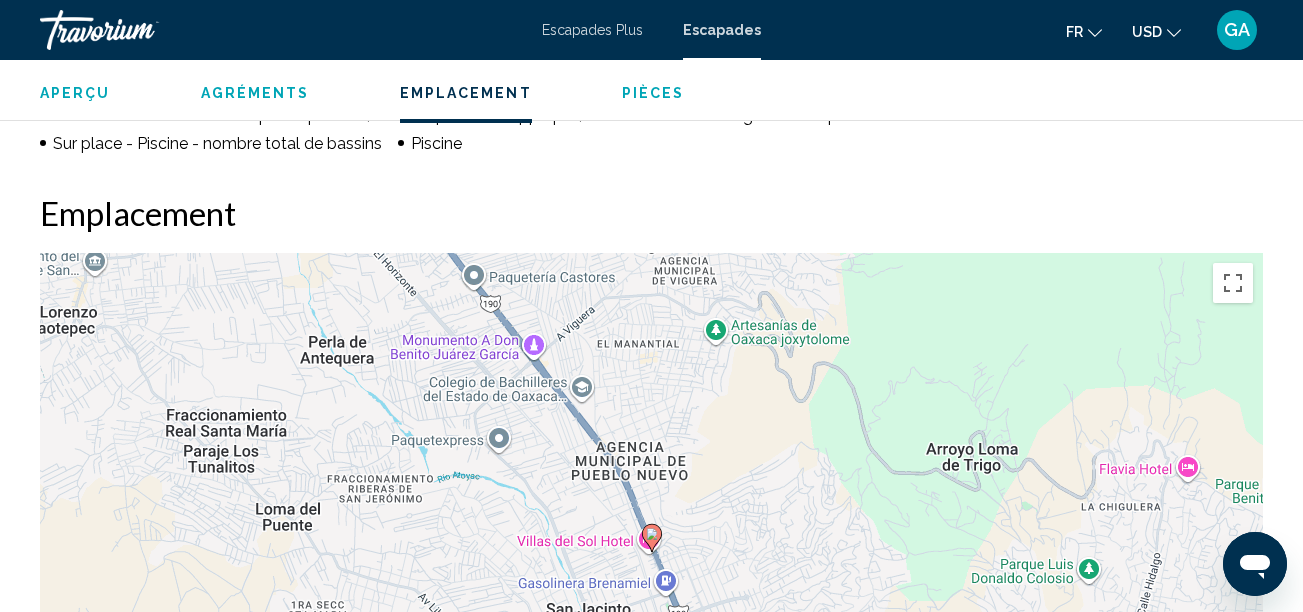 scroll, scrollTop: 770, scrollLeft: 0, axis: vertical 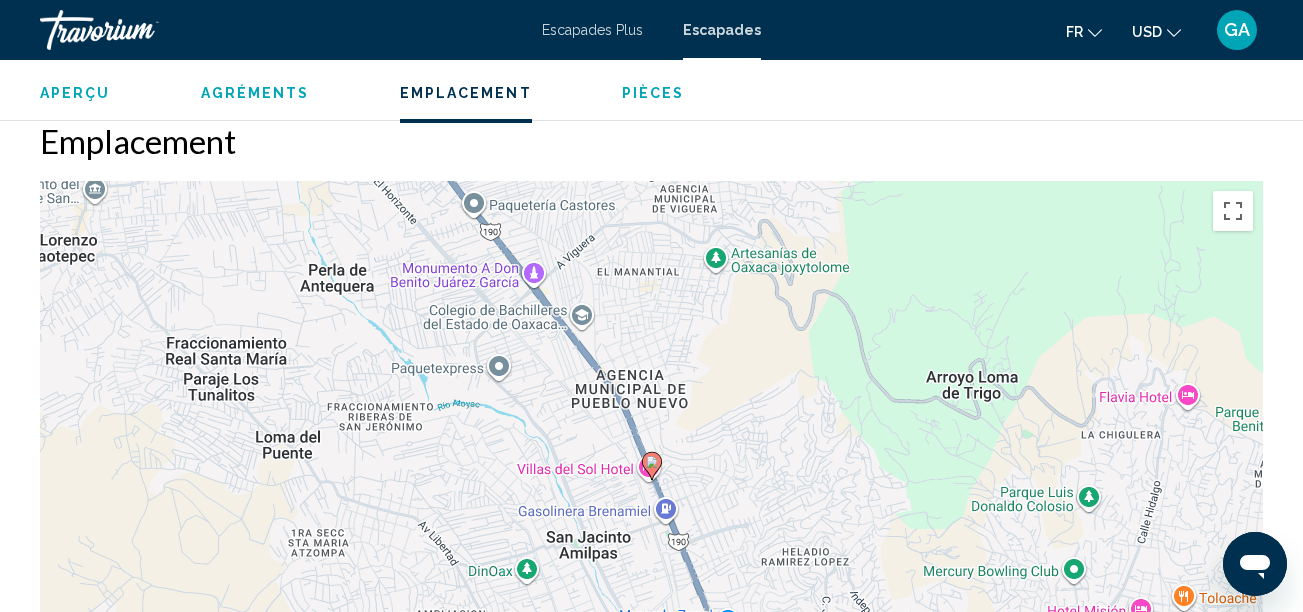 click on "Agréments" at bounding box center (255, 93) 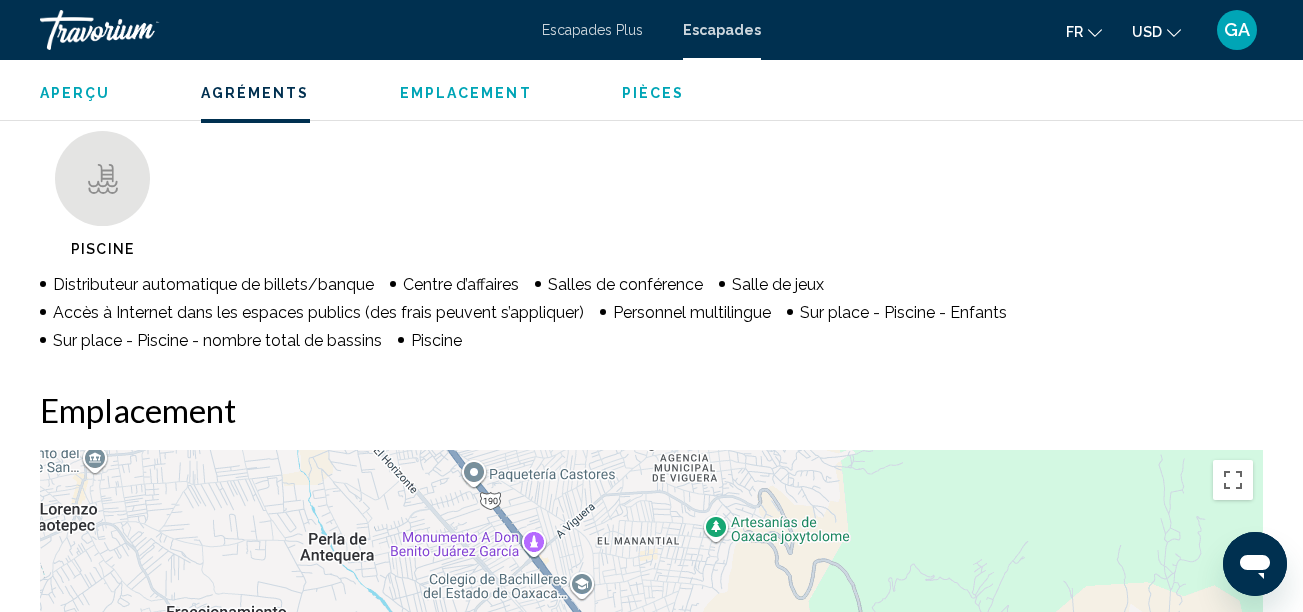 scroll, scrollTop: 452, scrollLeft: 0, axis: vertical 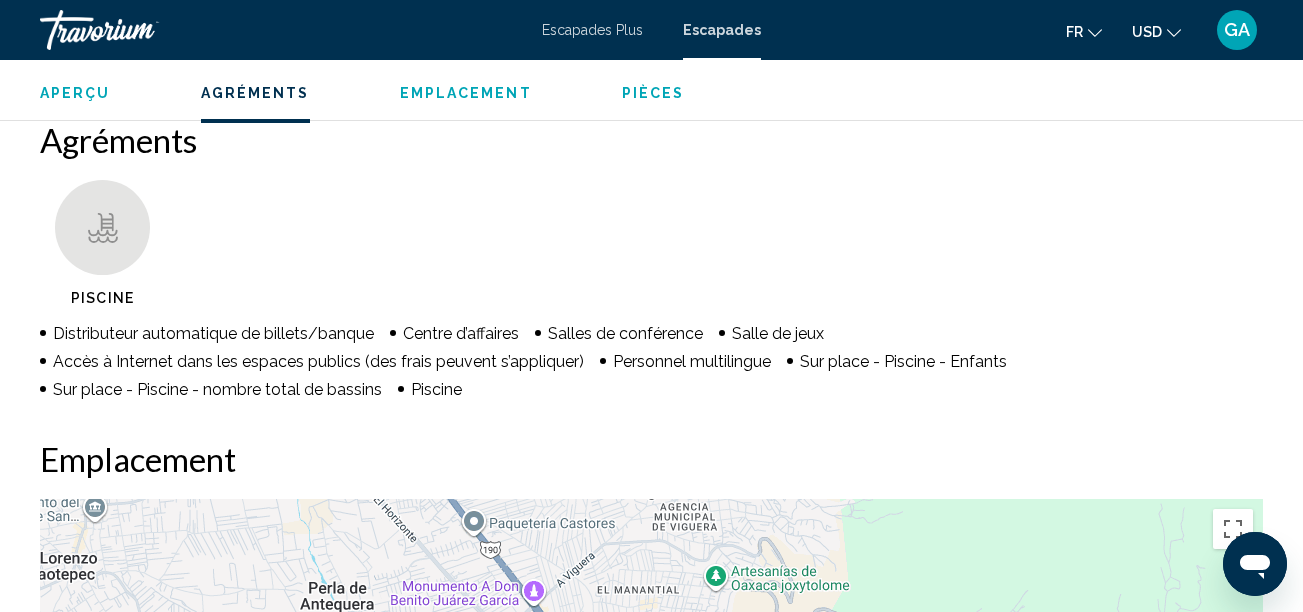click on "Aperçu" at bounding box center [75, 93] 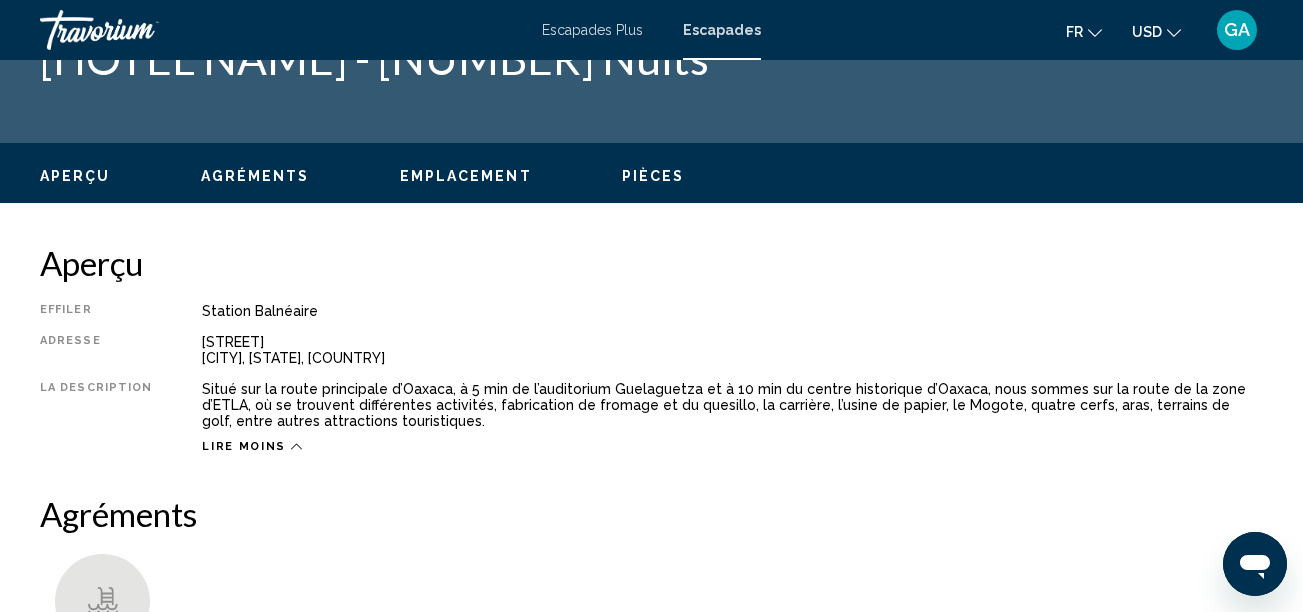 scroll, scrollTop: 0, scrollLeft: 0, axis: both 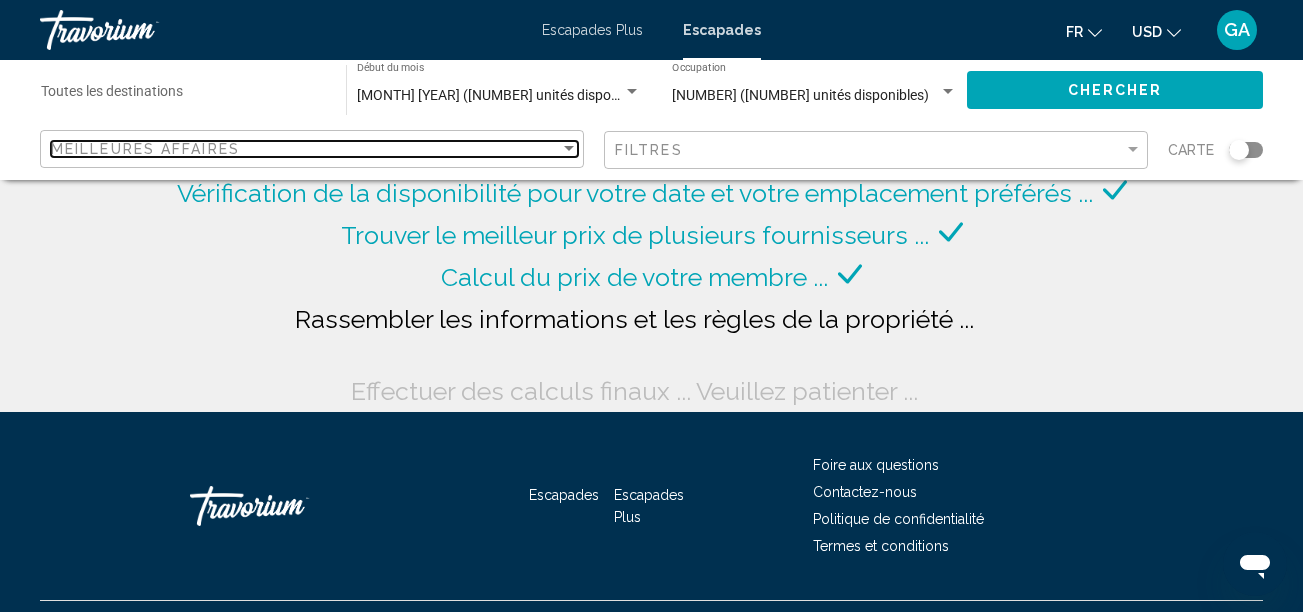 click on "Meilleures affaires" at bounding box center (314, 149) 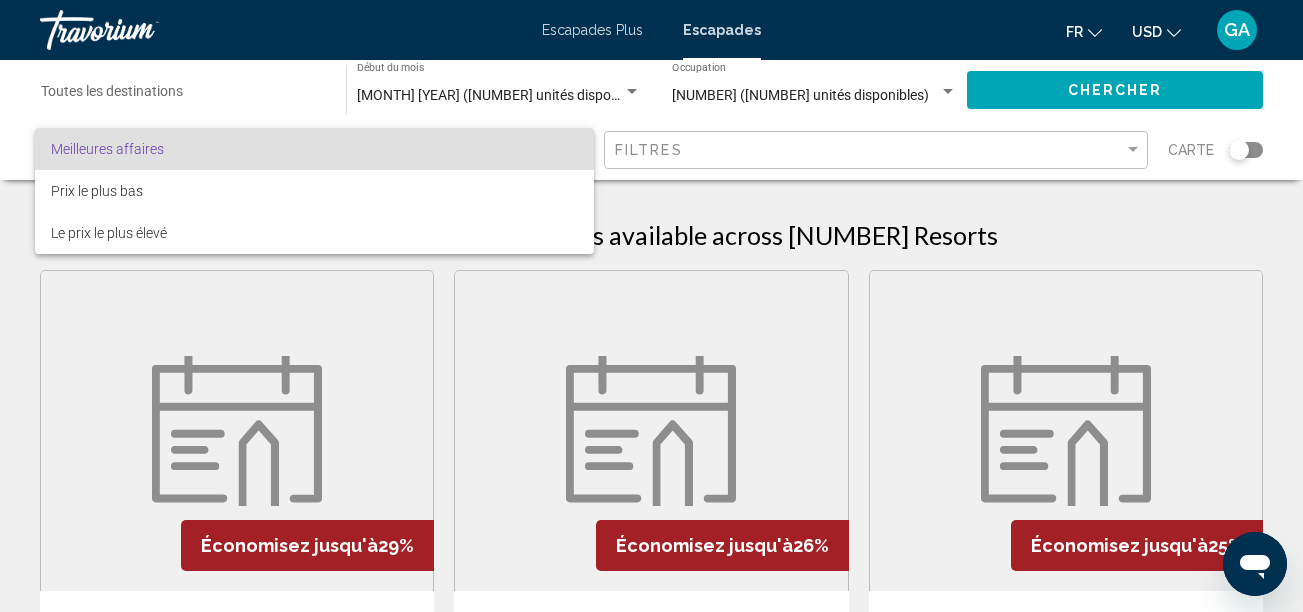 click at bounding box center [651, 306] 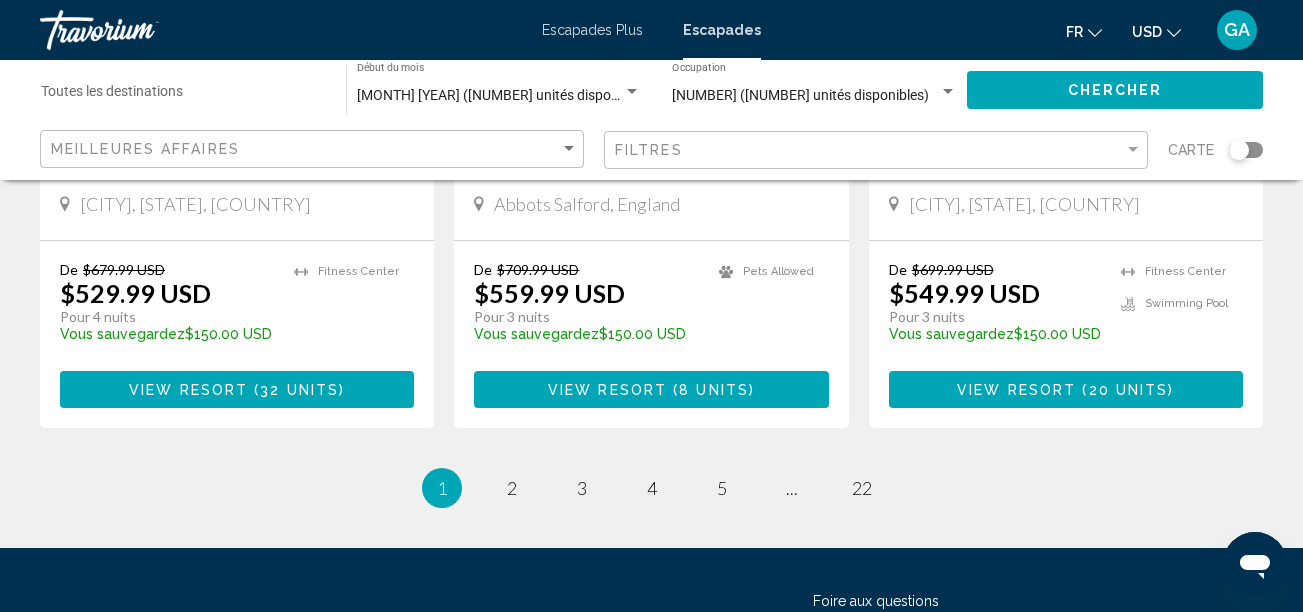 scroll, scrollTop: 2600, scrollLeft: 0, axis: vertical 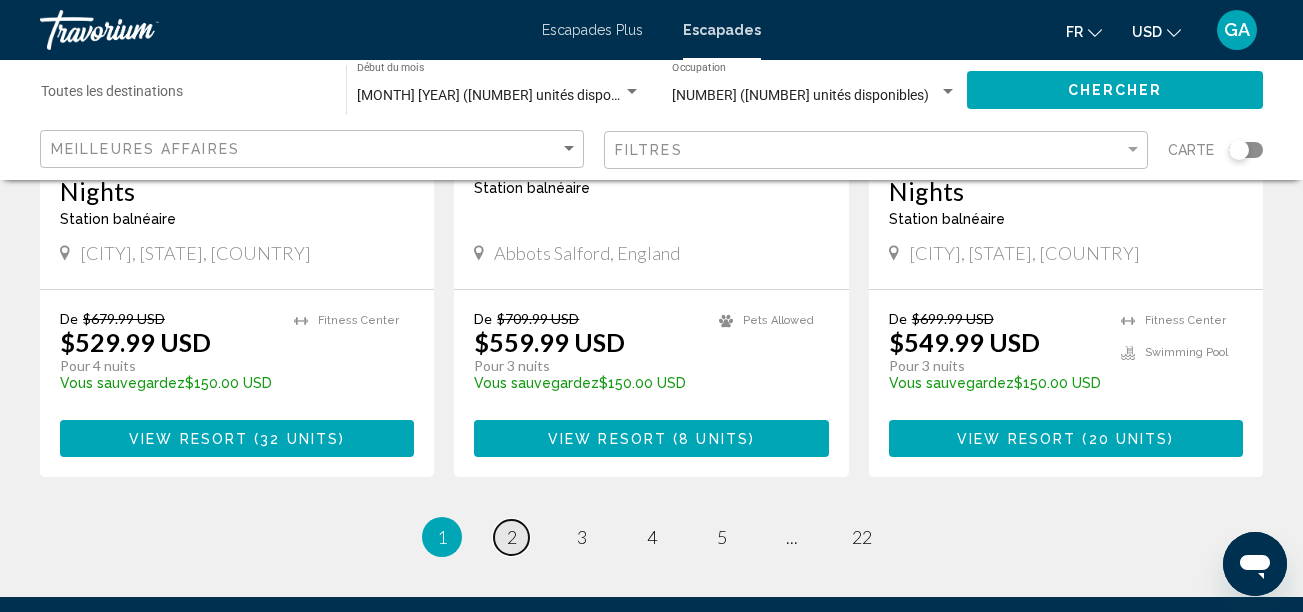 click on "2" at bounding box center [512, 537] 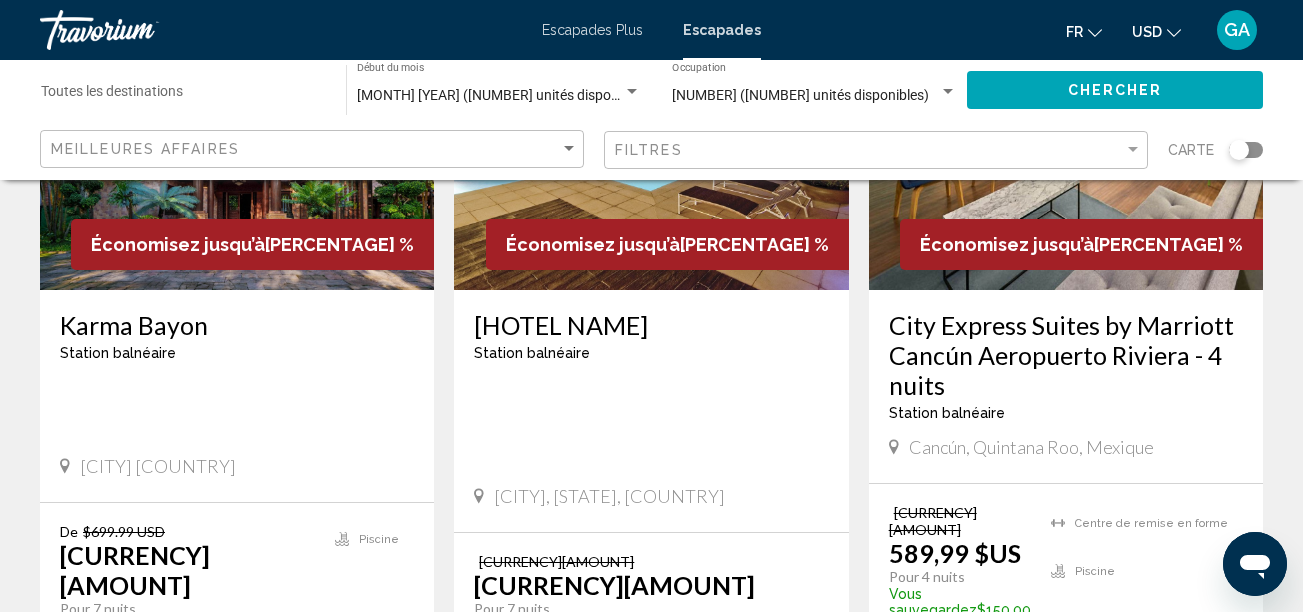 scroll, scrollTop: 1000, scrollLeft: 0, axis: vertical 